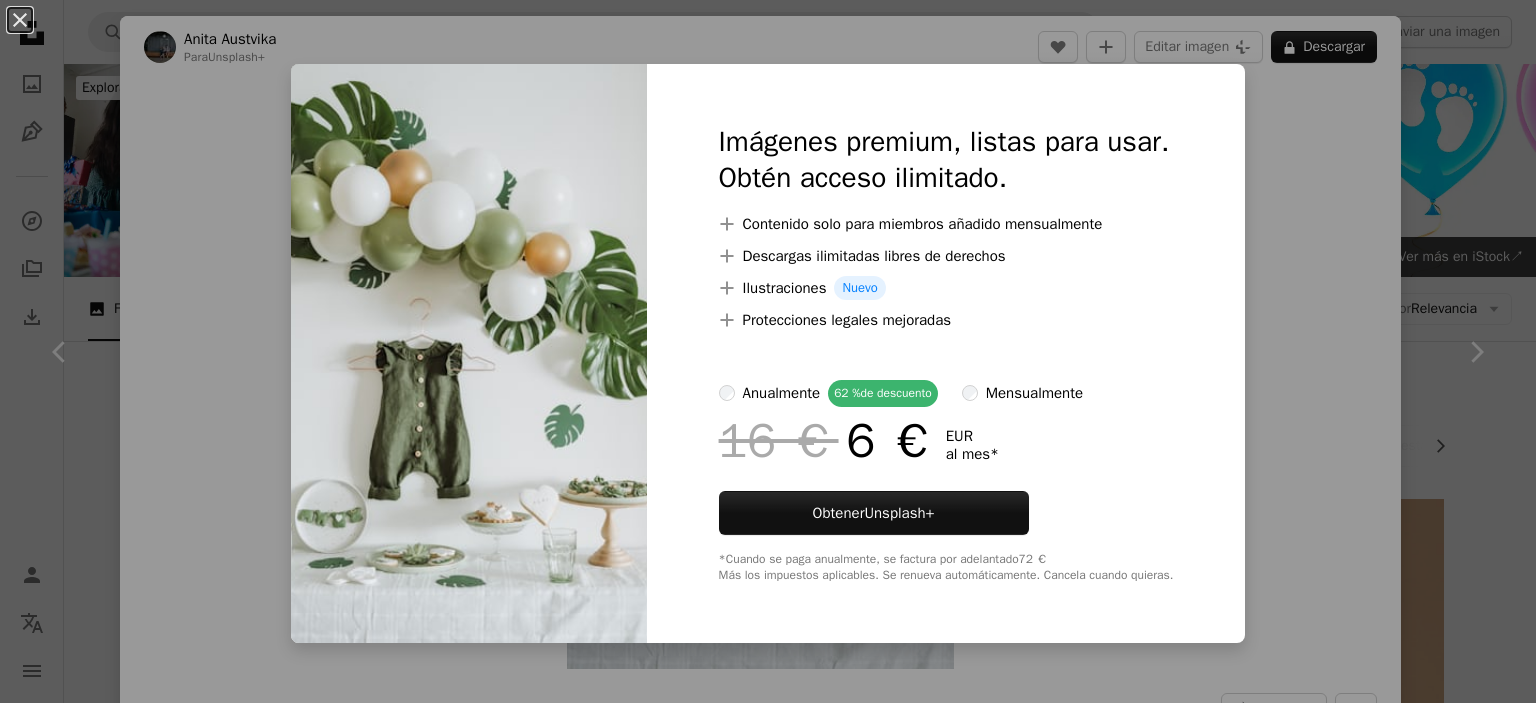 scroll, scrollTop: 507, scrollLeft: 0, axis: vertical 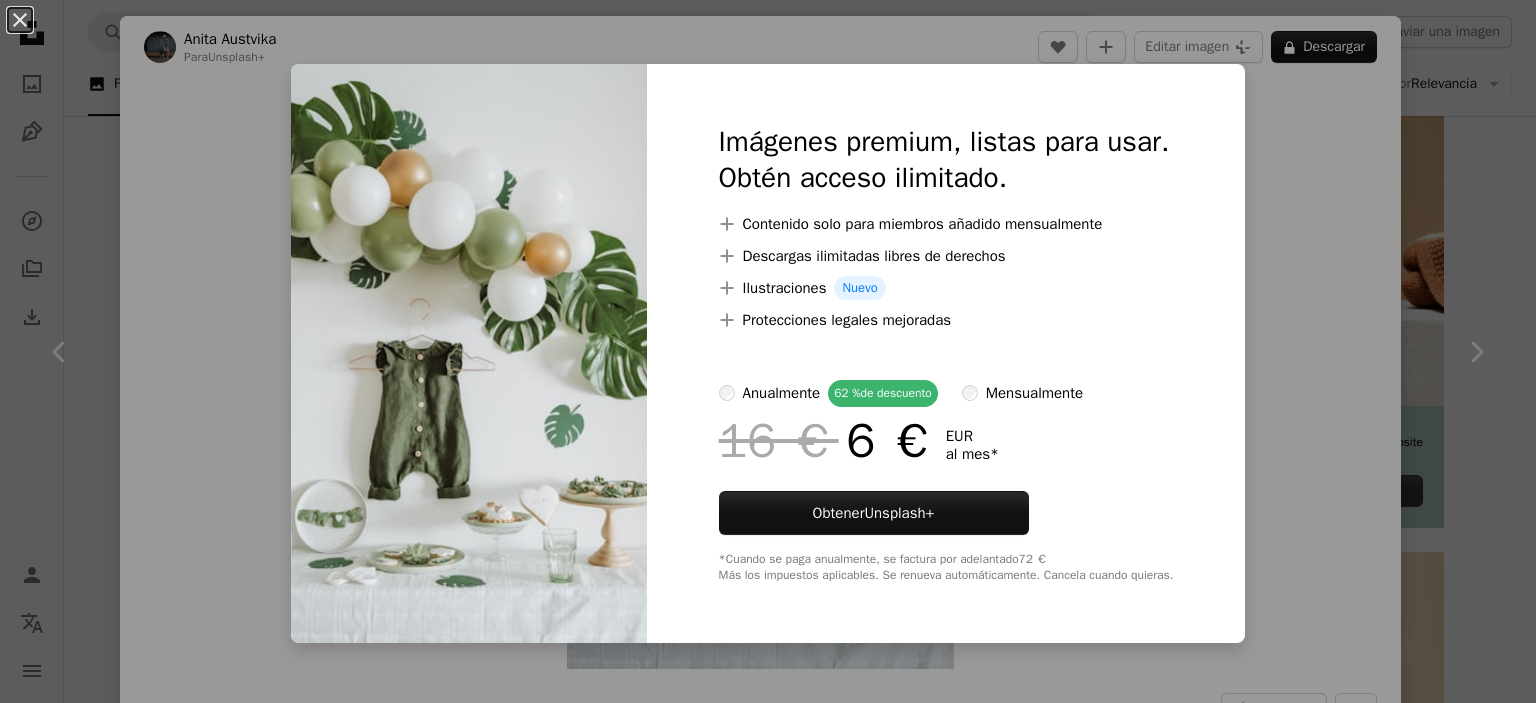 click on "An X shape Imágenes premium, listas para usar. Obtén acceso ilimitado. A plus sign Contenido solo para miembros añadido mensualmente A plus sign Descargas ilimitadas libres de derechos A plus sign Ilustraciones  Nuevo A plus sign Protecciones legales mejoradas anualmente 62 %  de descuento mensualmente 16 €   6 € EUR al mes * Obtener  Unsplash+ *Cuando se paga anualmente, se factura por adelantado  72 € Más los impuestos aplicables. Se renueva automáticamente. Cancela cuando quieras." at bounding box center (768, 351) 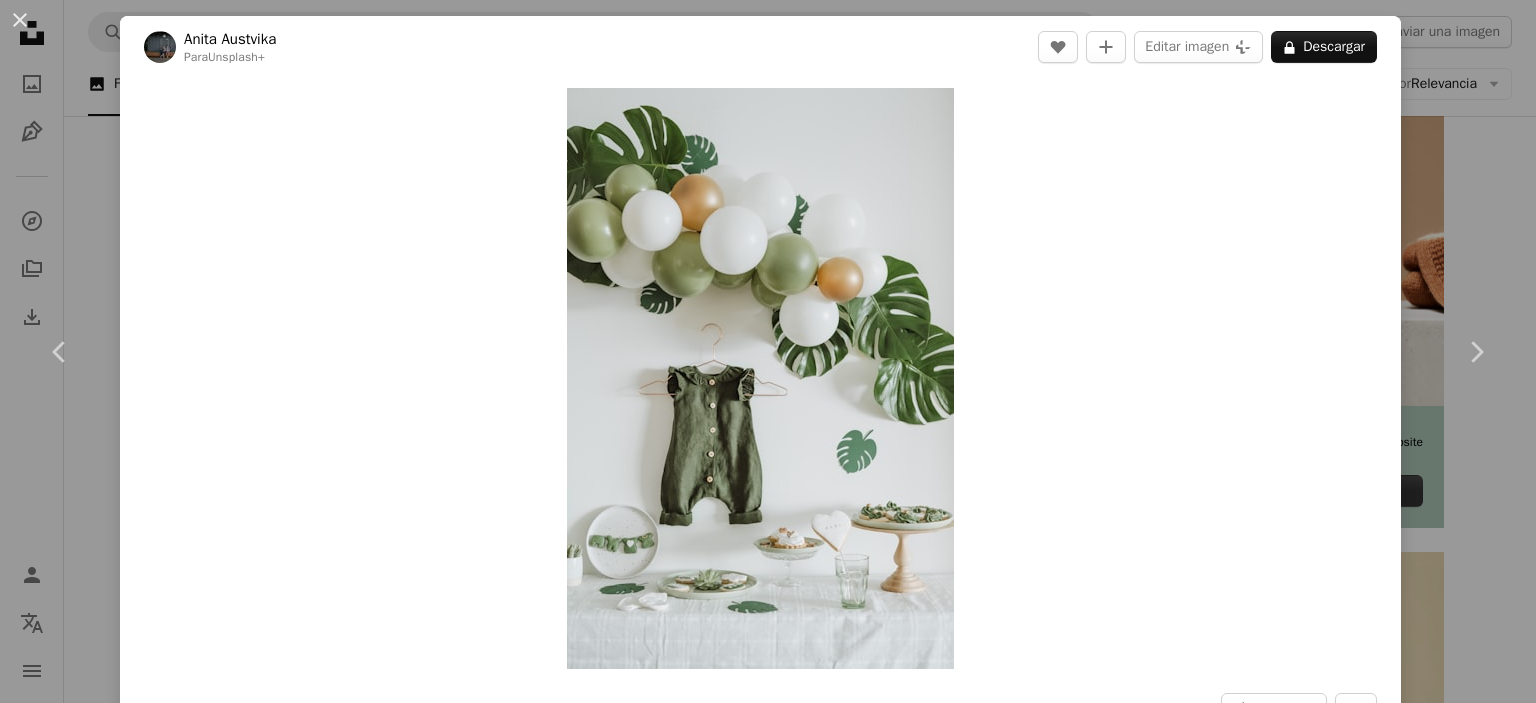 scroll, scrollTop: 615, scrollLeft: 0, axis: vertical 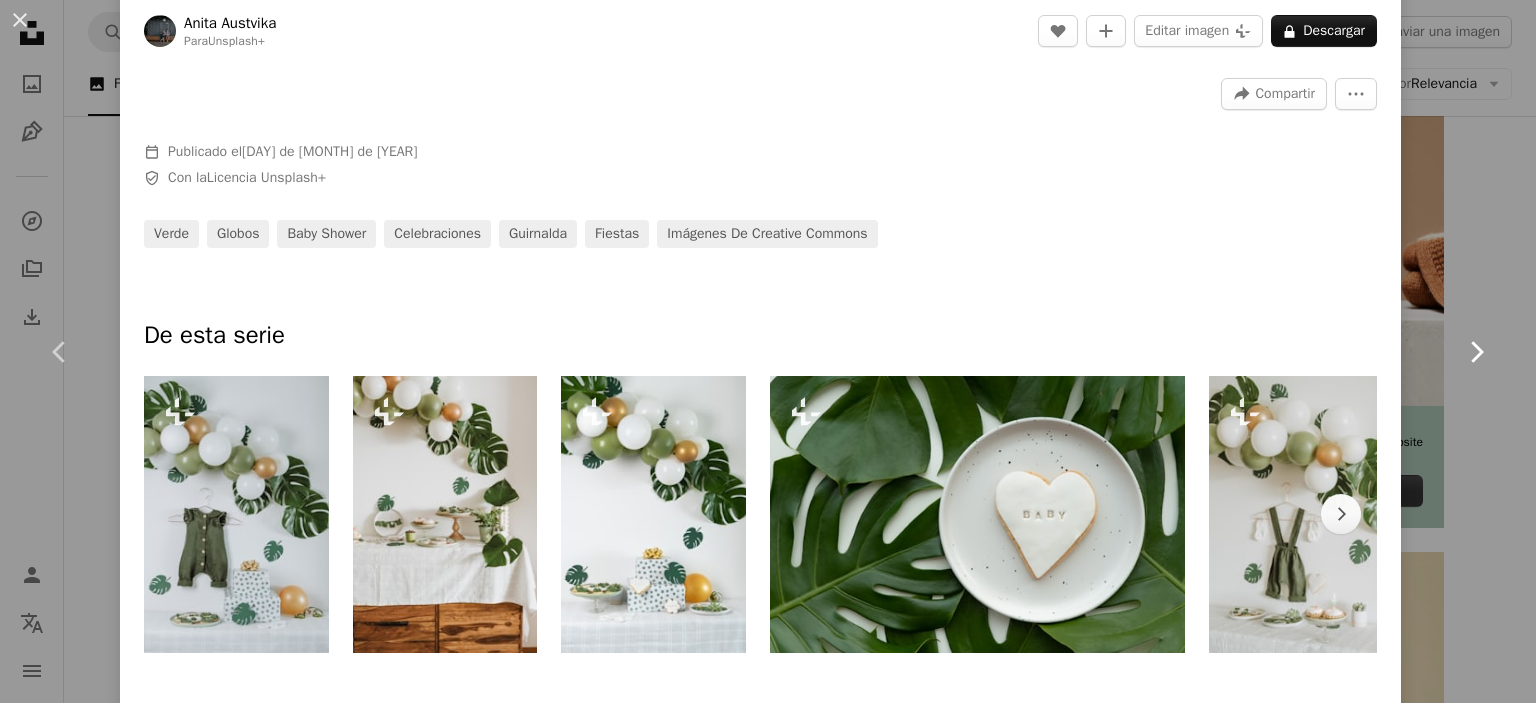click on "Chevron right" at bounding box center [1476, 352] 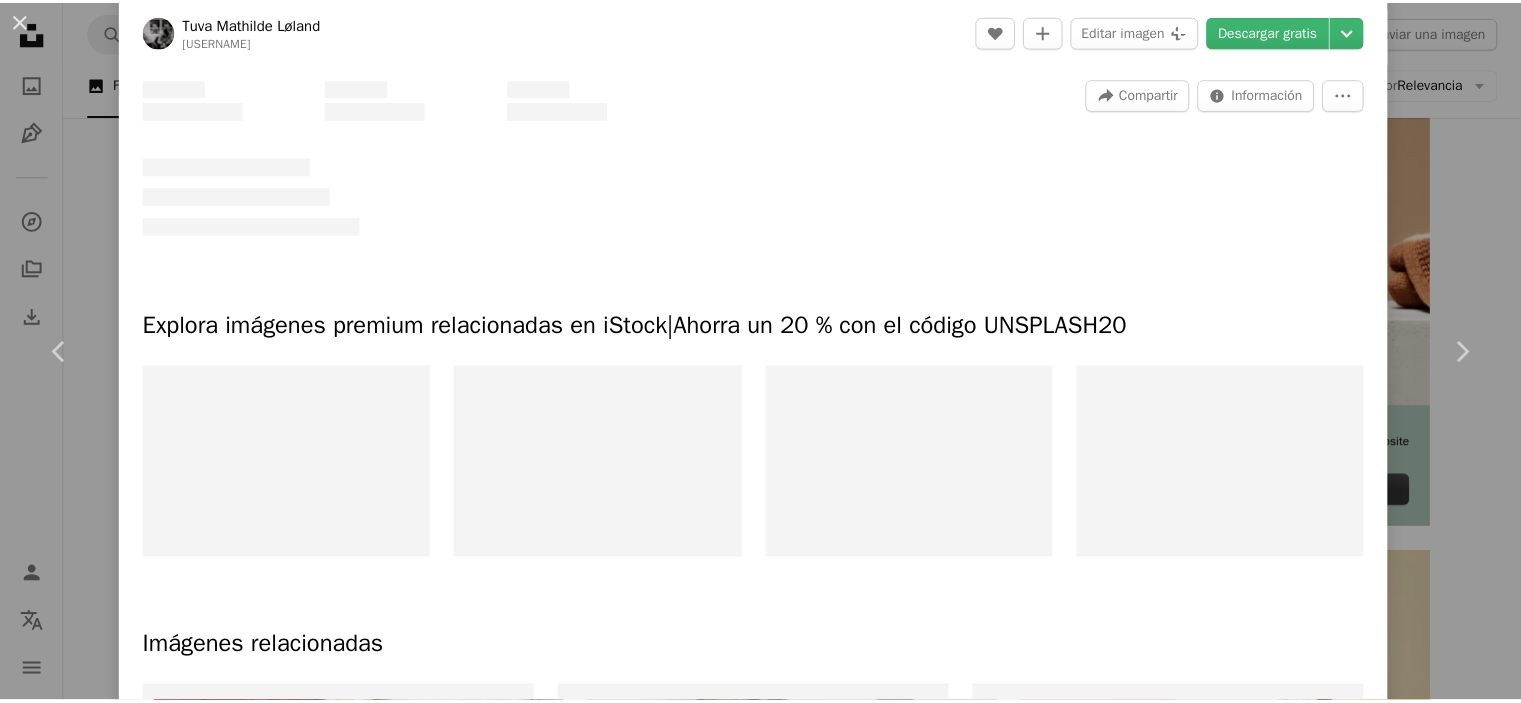 scroll, scrollTop: 0, scrollLeft: 0, axis: both 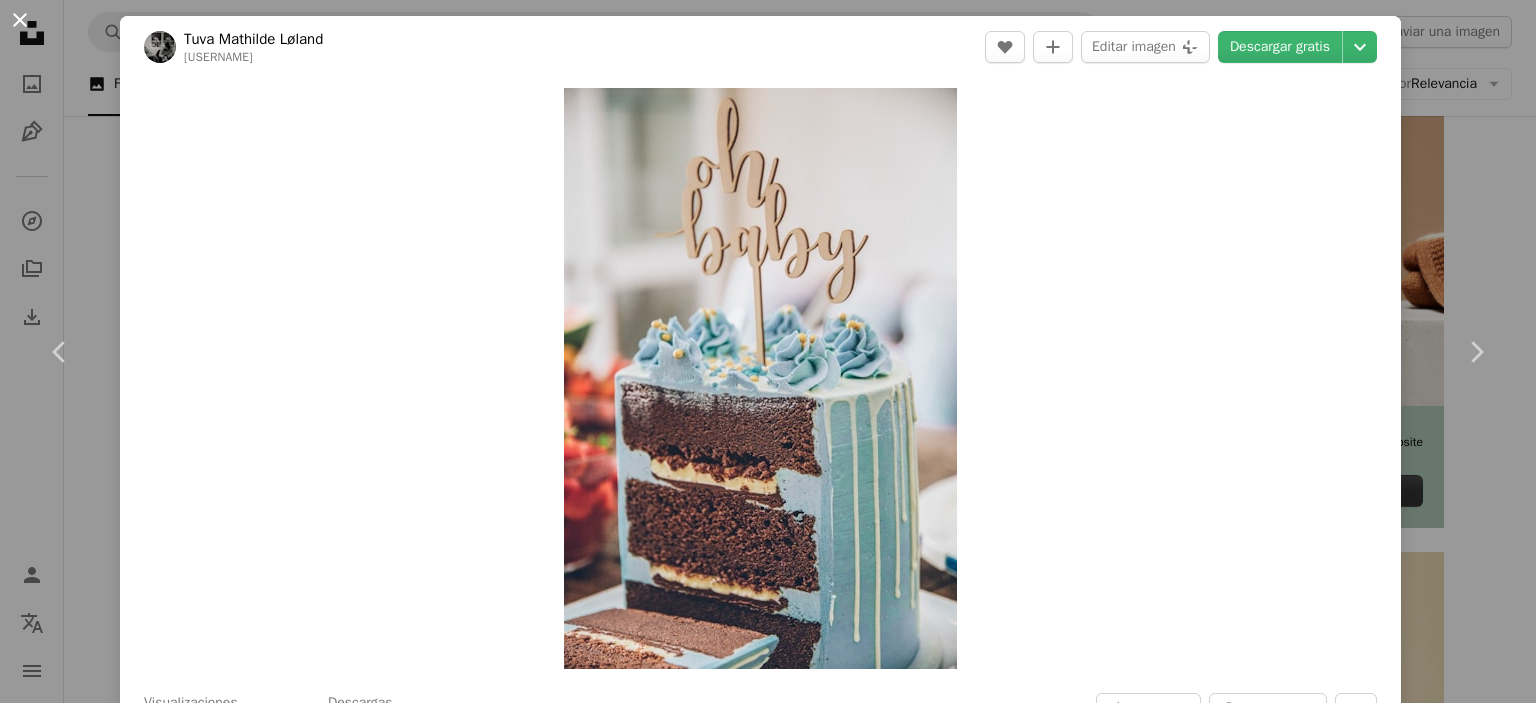 click on "An X shape" at bounding box center [20, 20] 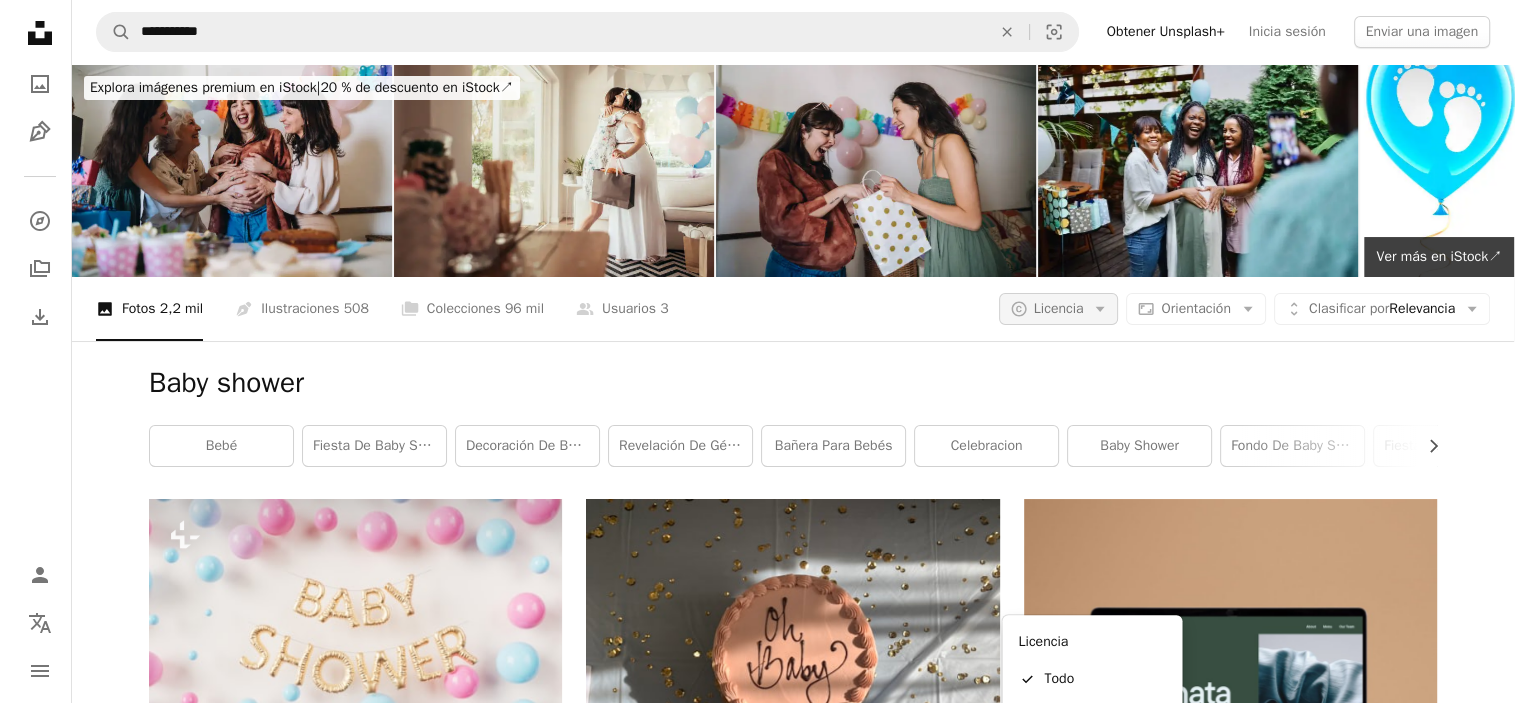 scroll, scrollTop: 0, scrollLeft: 0, axis: both 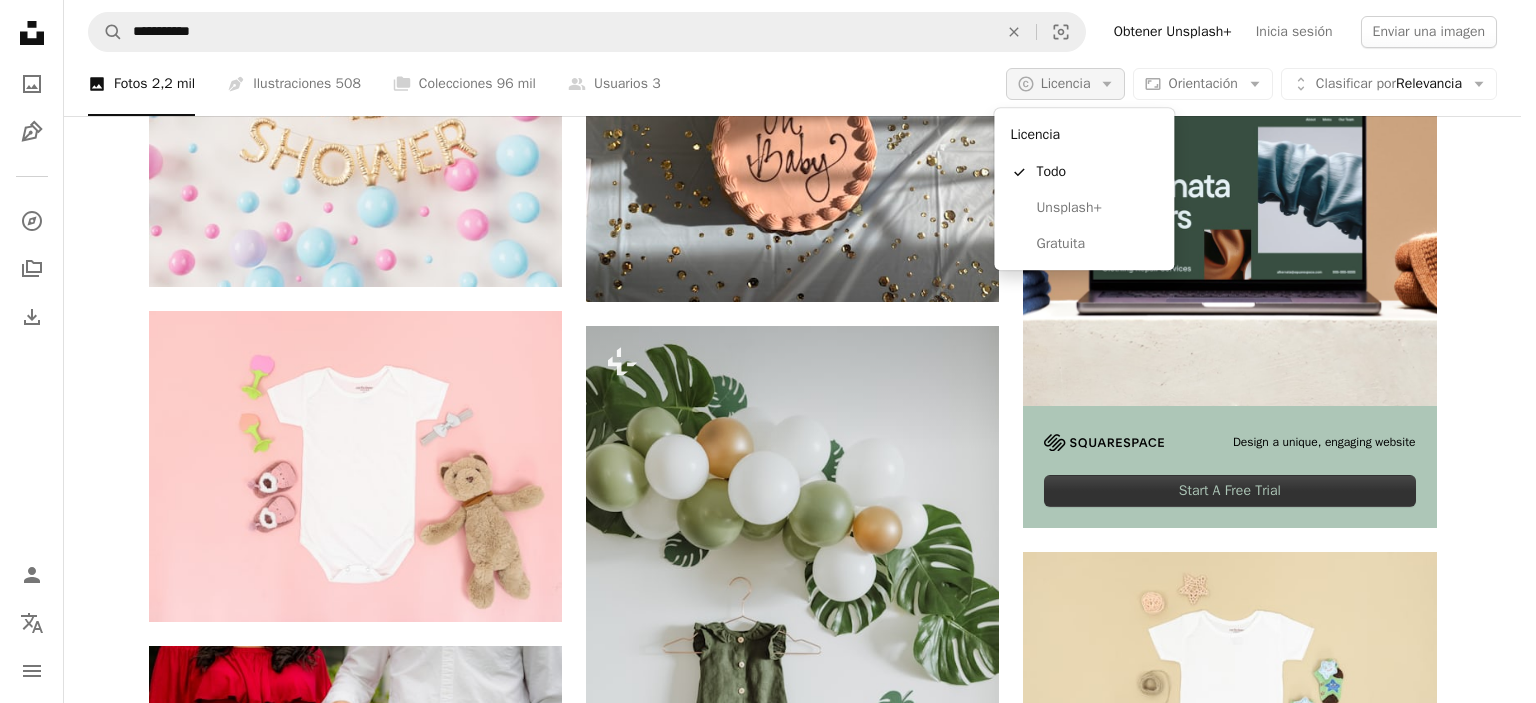 click on "Licencia" at bounding box center (1066, 83) 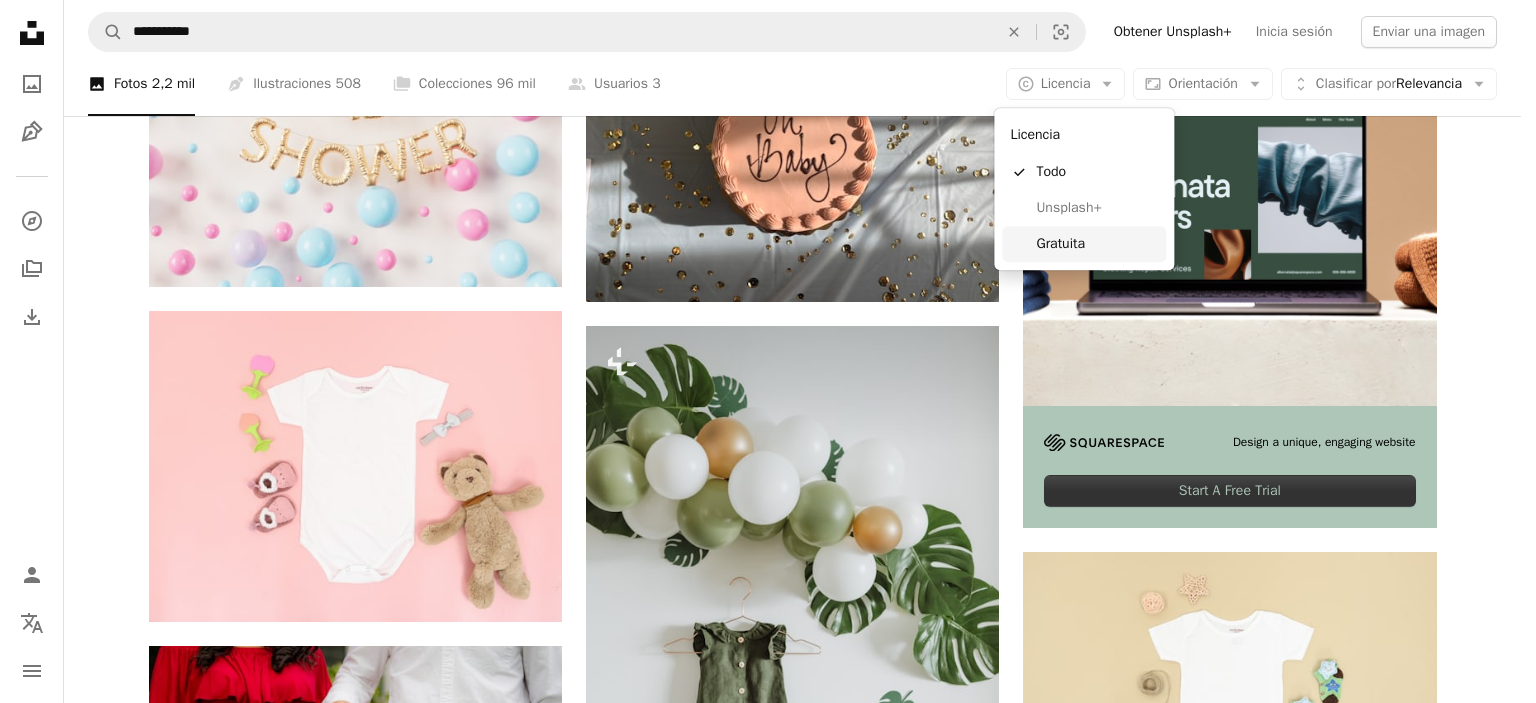 click on "Gratuita" at bounding box center [1097, 244] 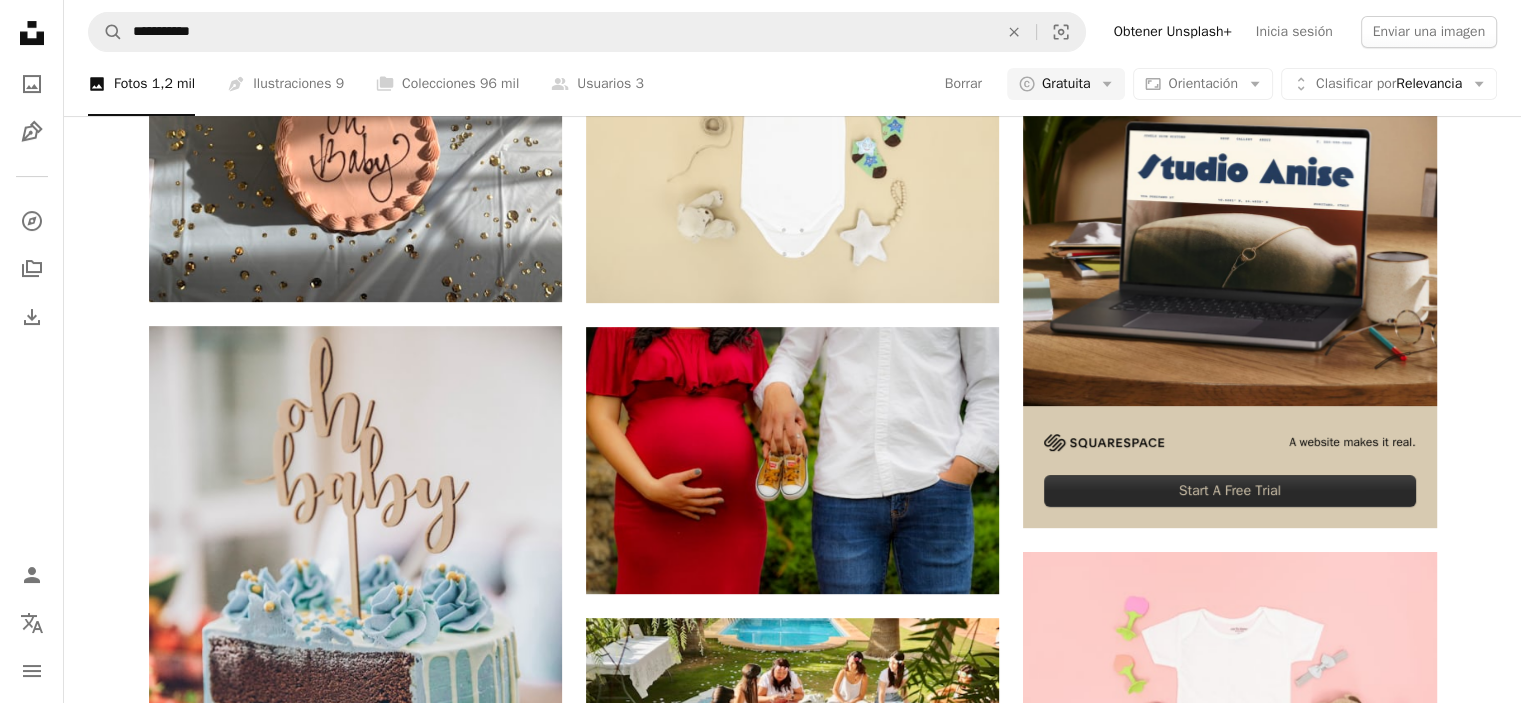 scroll, scrollTop: 432, scrollLeft: 0, axis: vertical 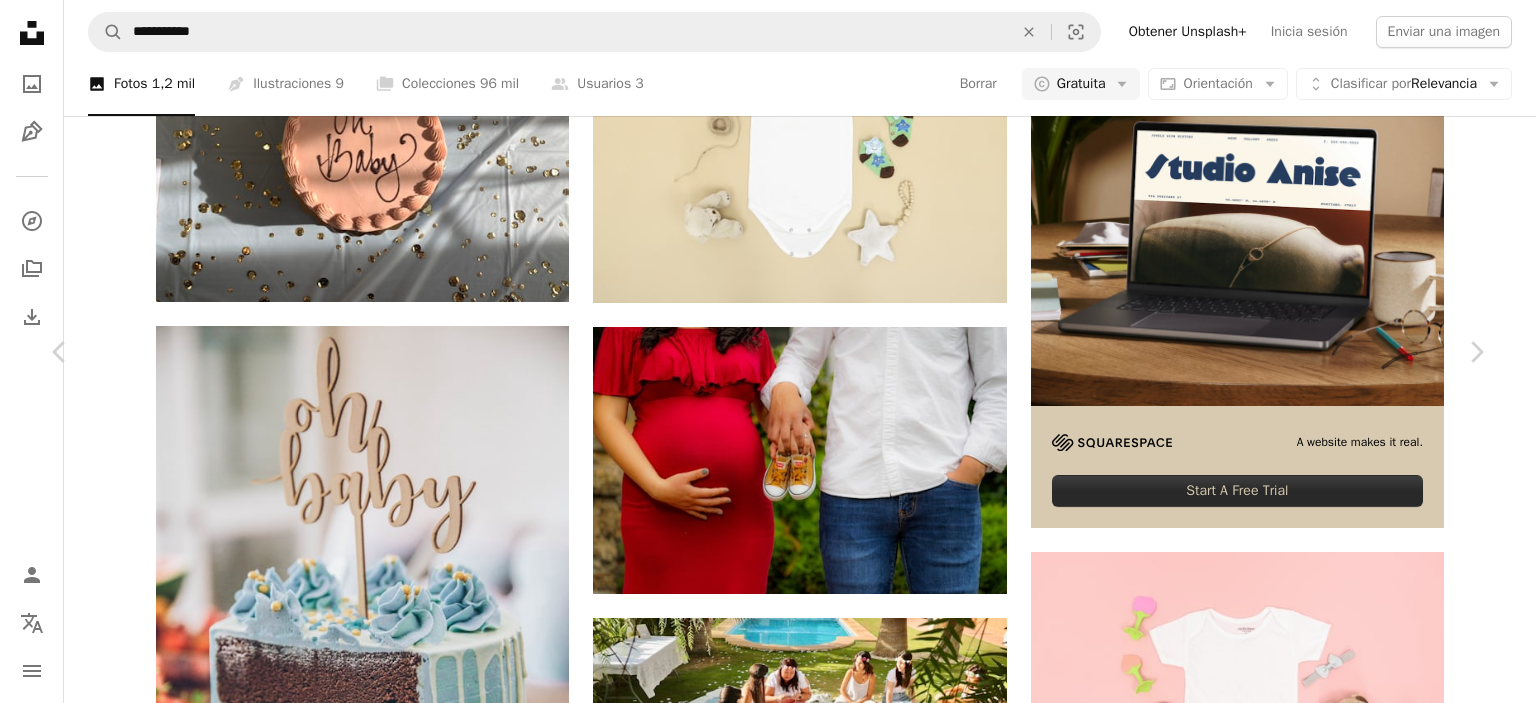 click 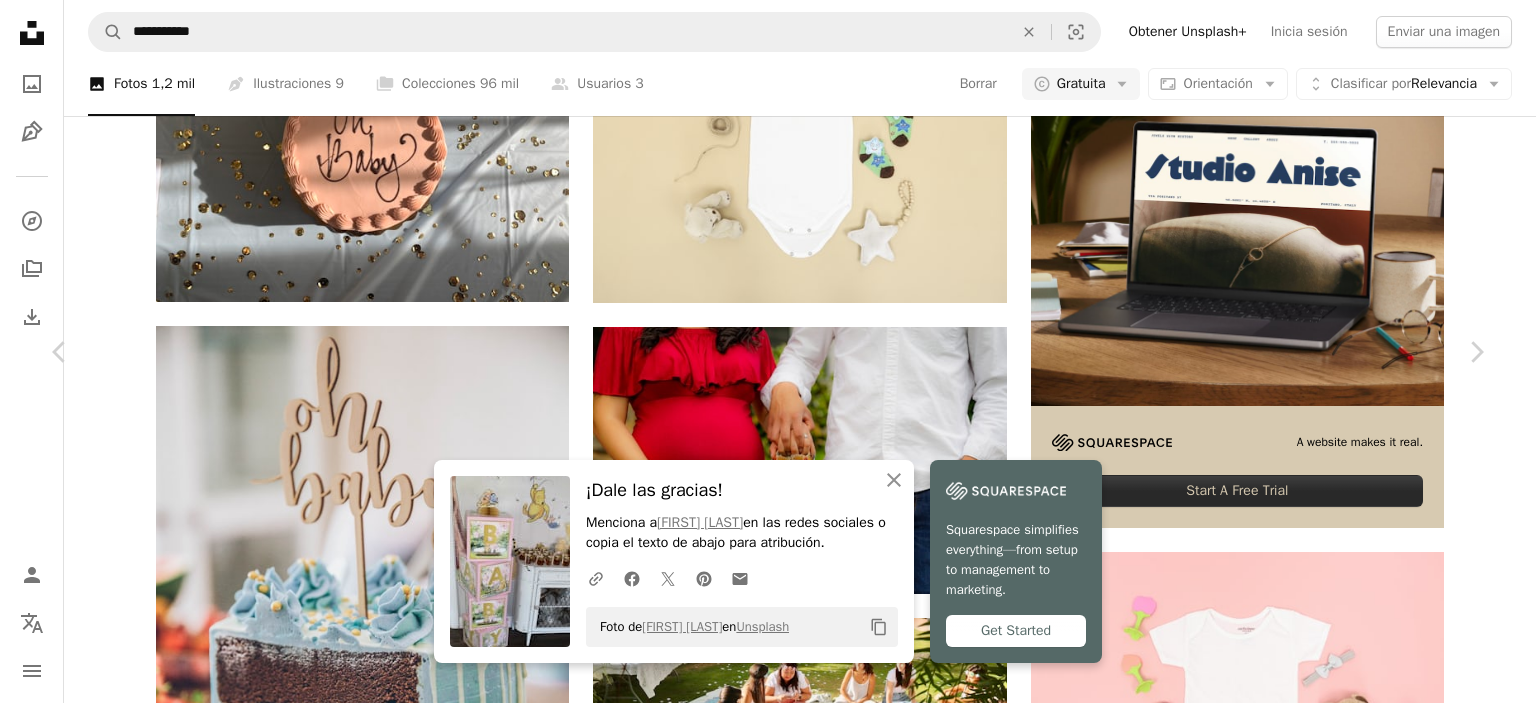 scroll, scrollTop: 1348, scrollLeft: 0, axis: vertical 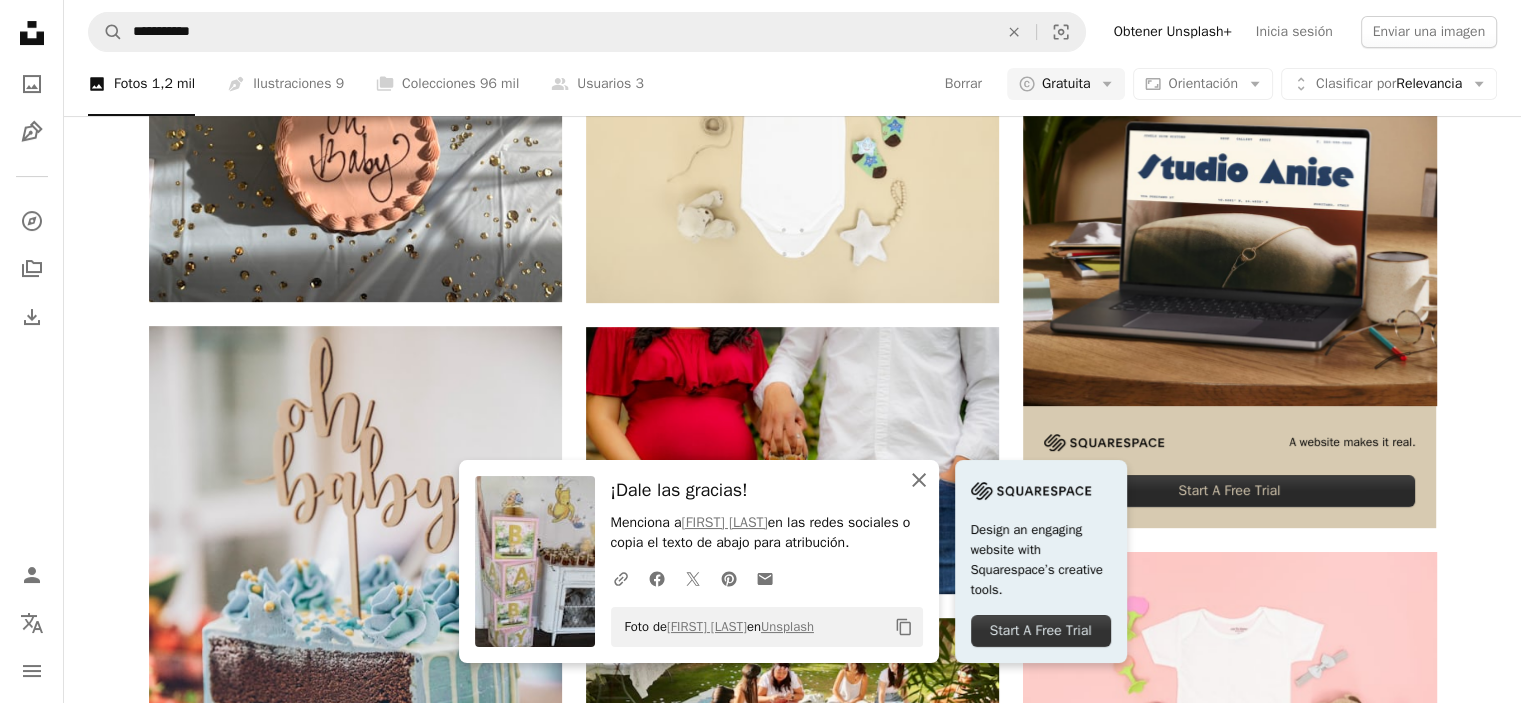 click on "An X shape" 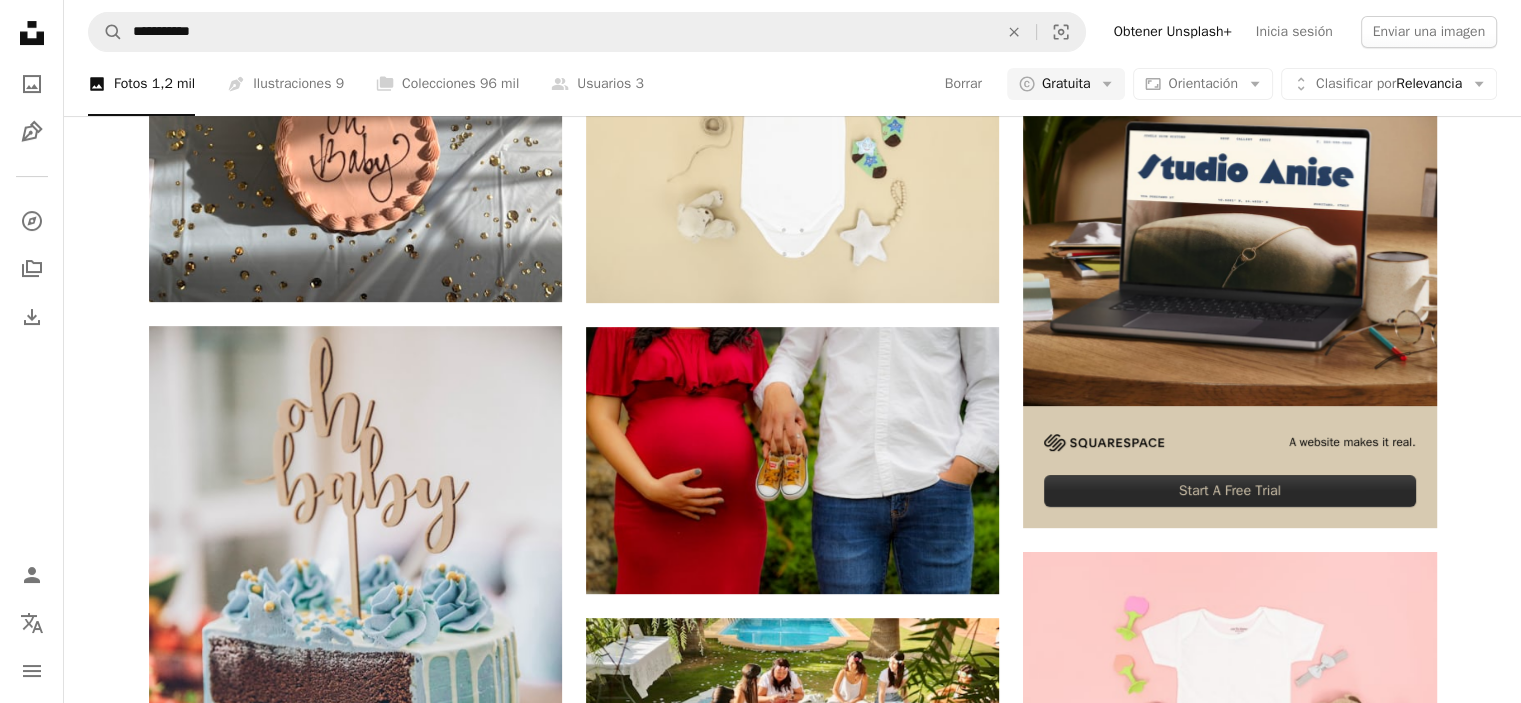 scroll, scrollTop: 5656, scrollLeft: 0, axis: vertical 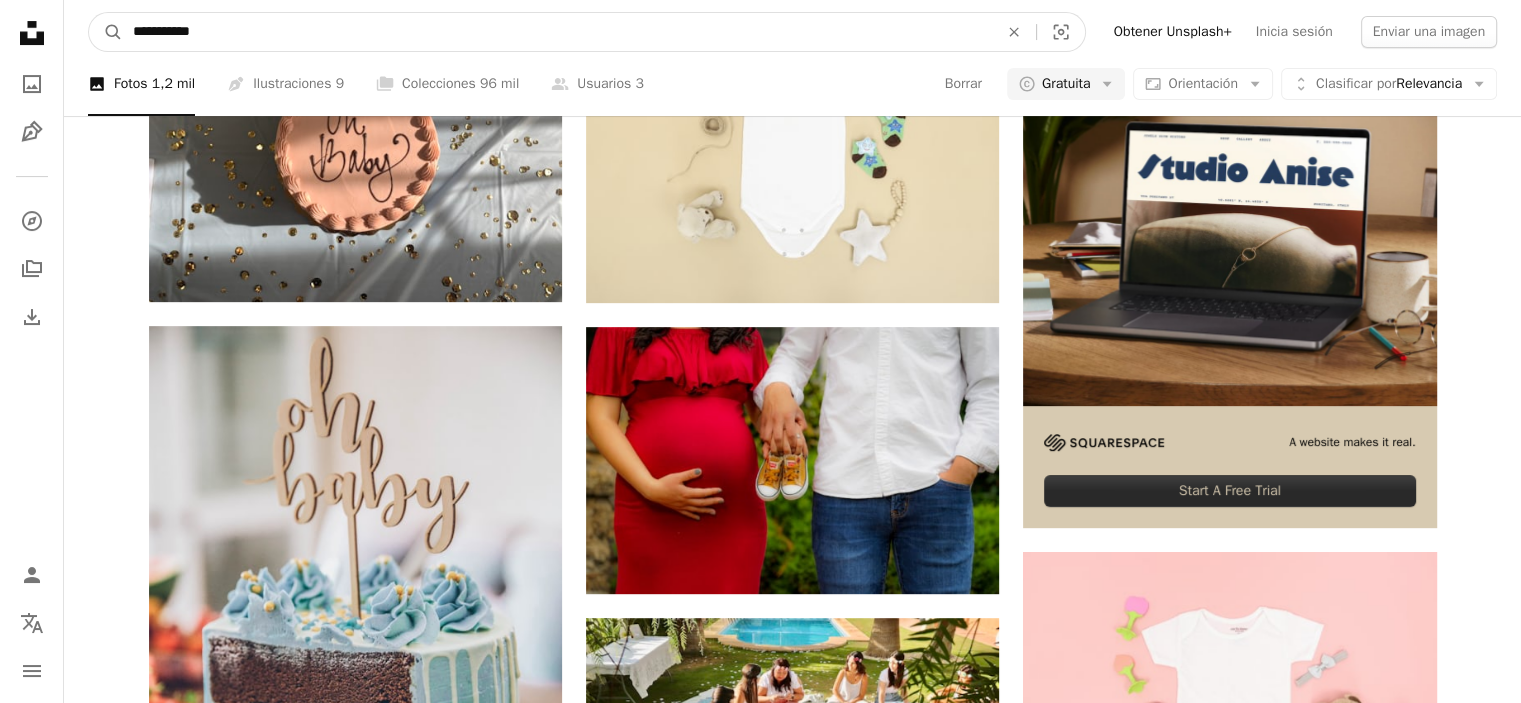click on "**********" at bounding box center [557, 32] 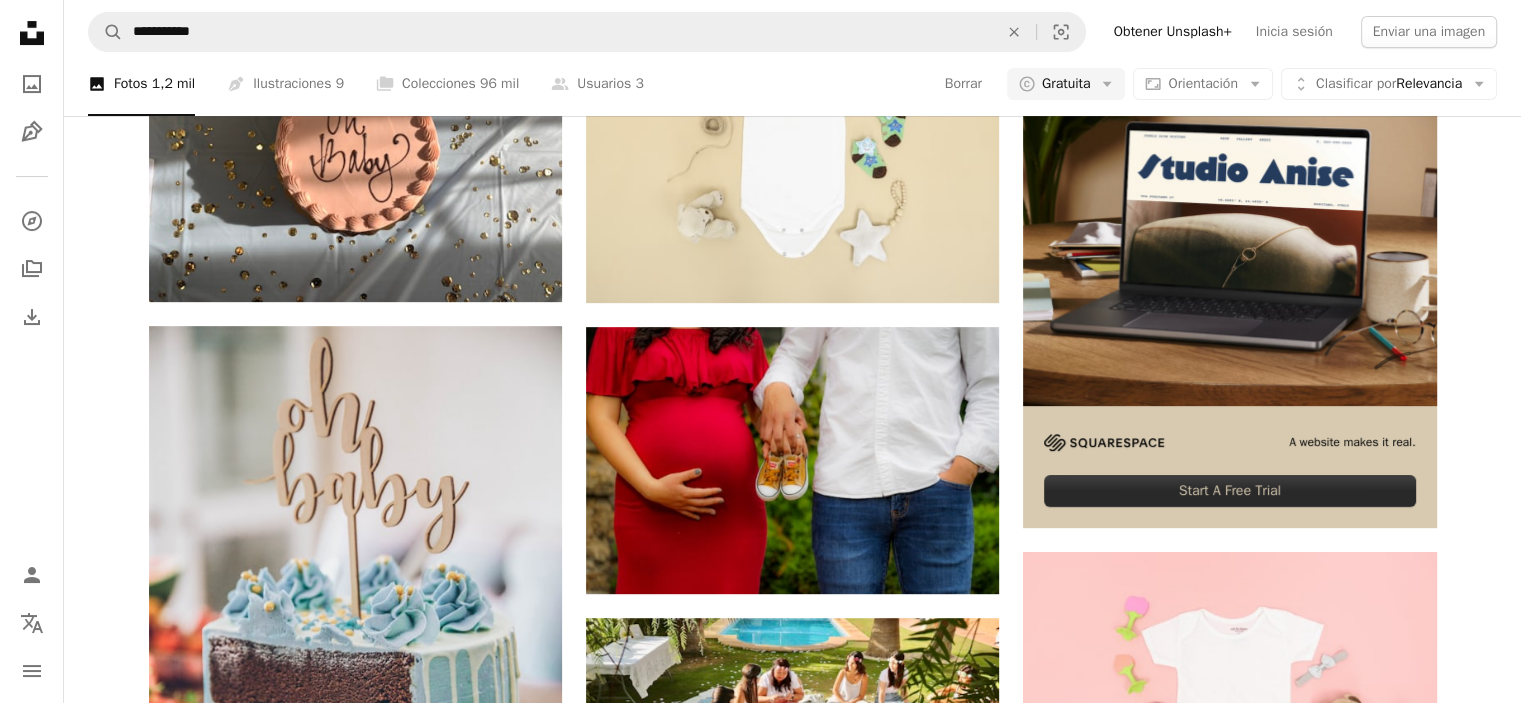click on "Cargar más" at bounding box center [793, 6773] 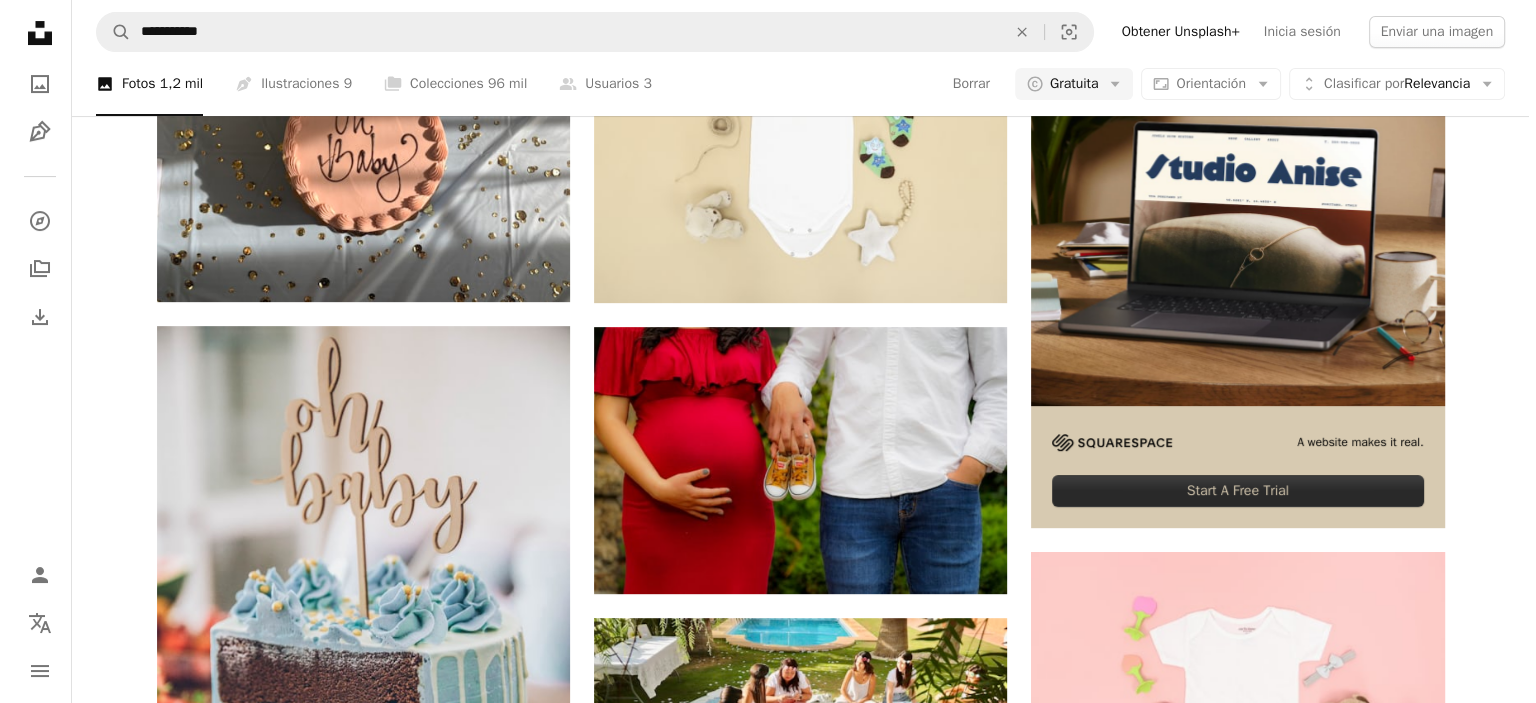 scroll, scrollTop: 6456, scrollLeft: 0, axis: vertical 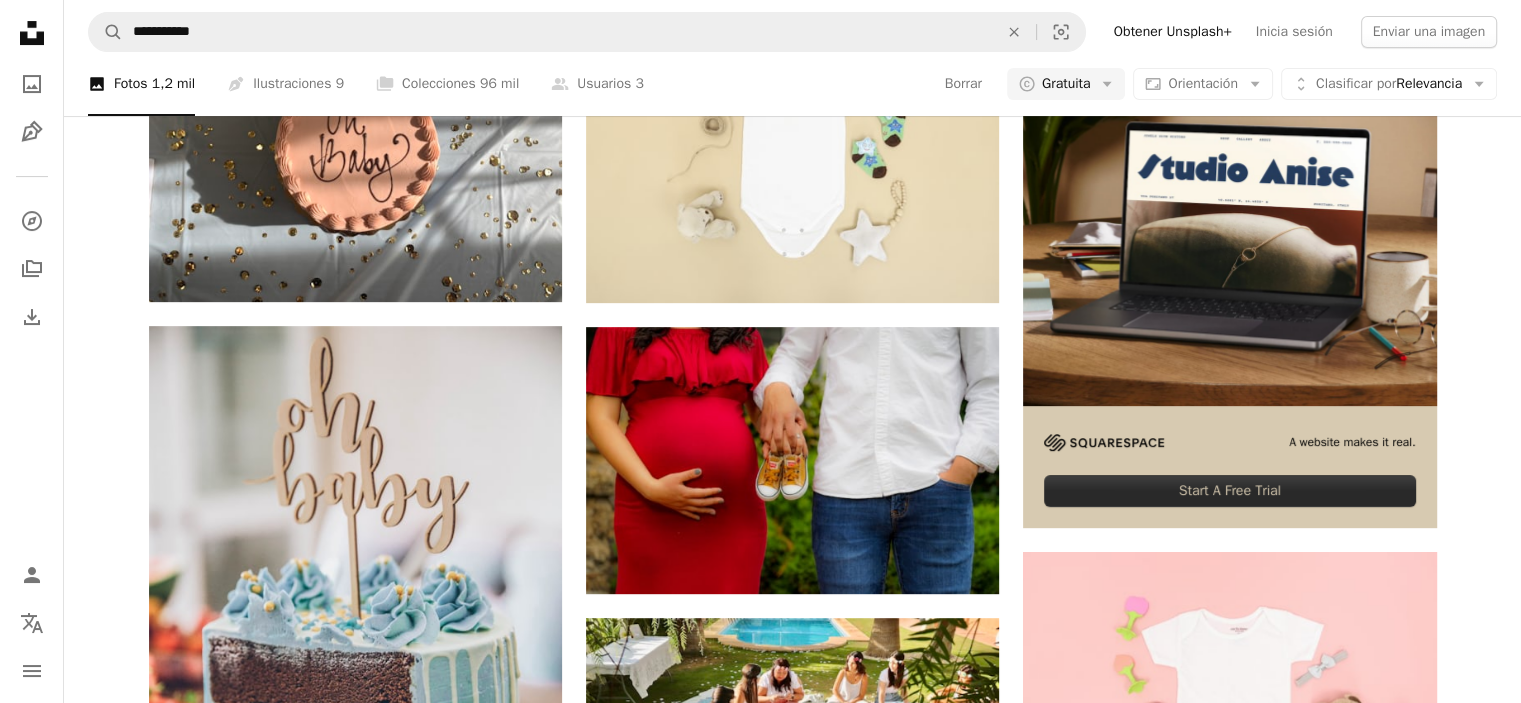 click at bounding box center [792, 6502] 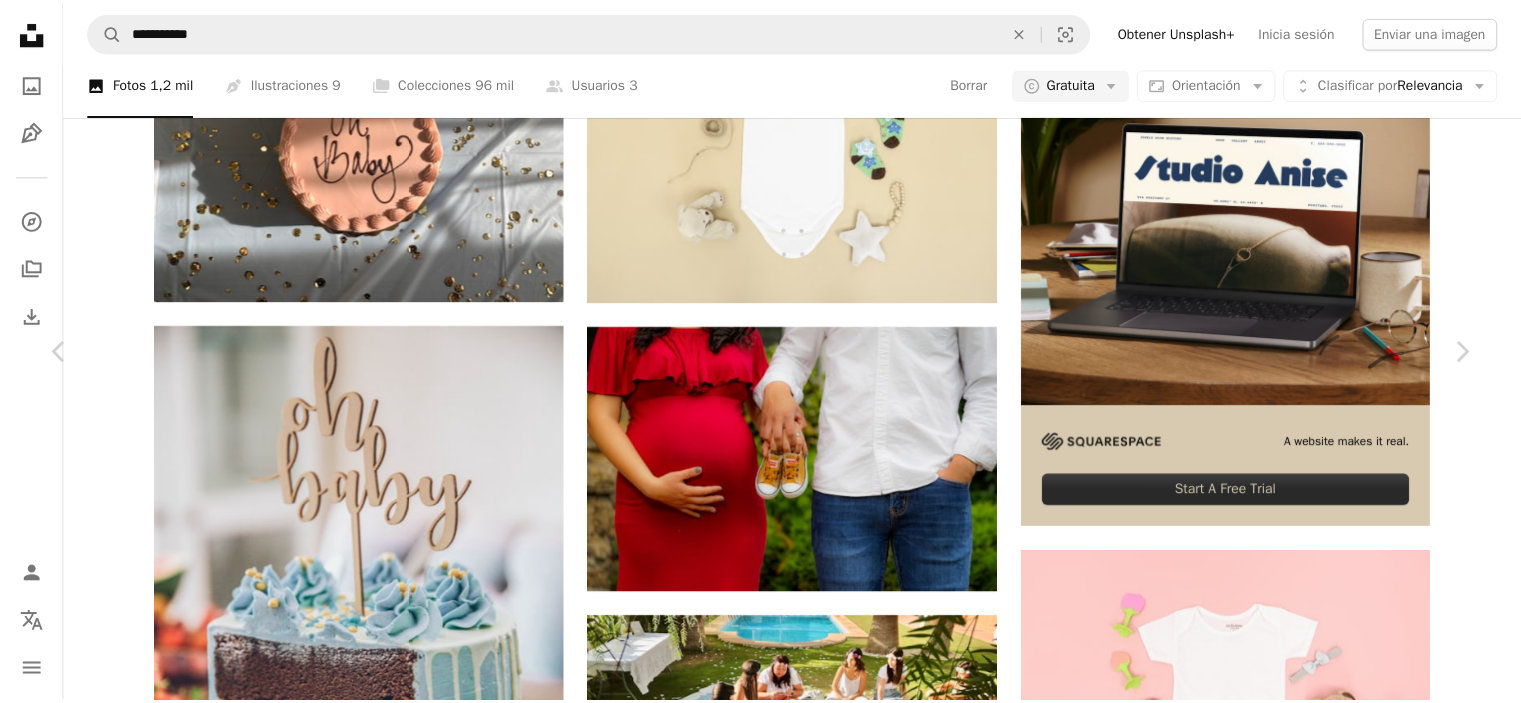 scroll, scrollTop: 16, scrollLeft: 0, axis: vertical 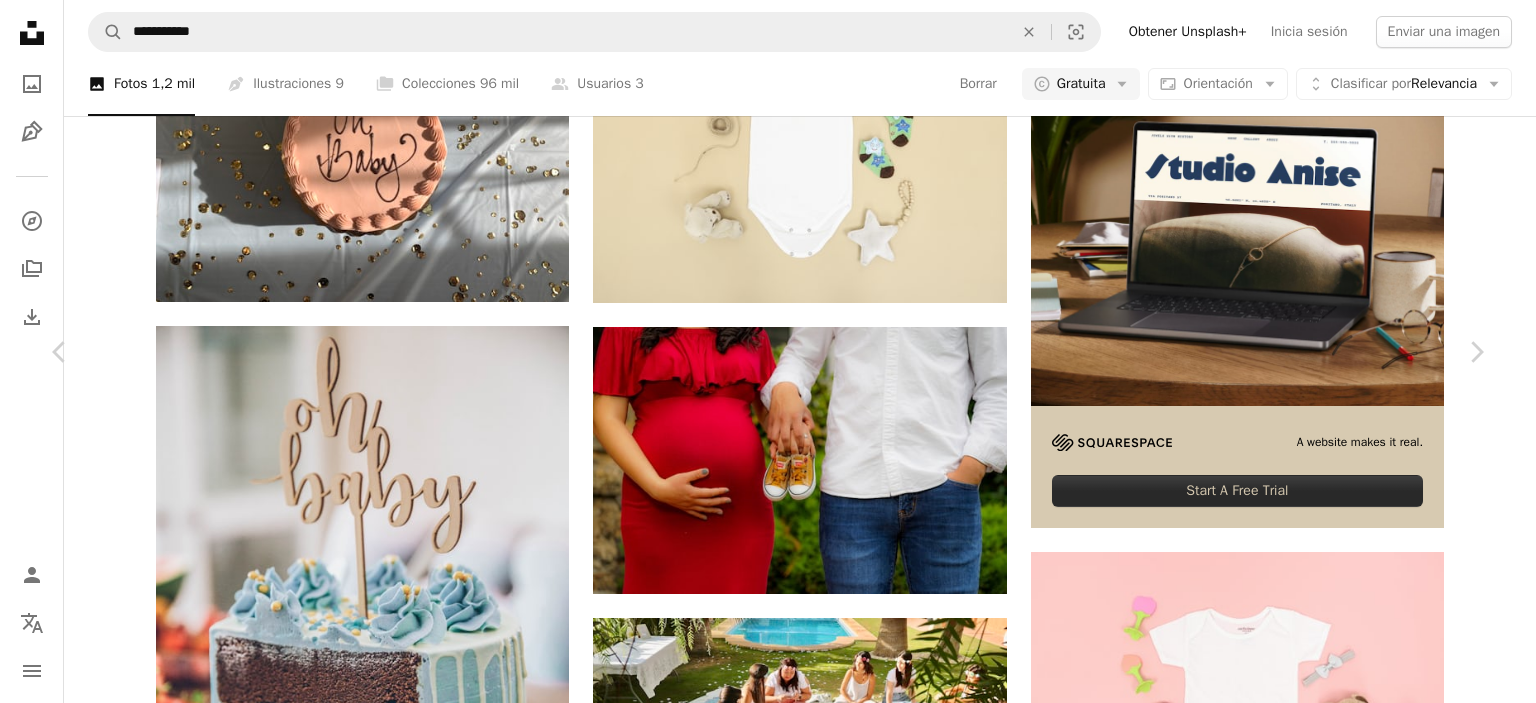 click 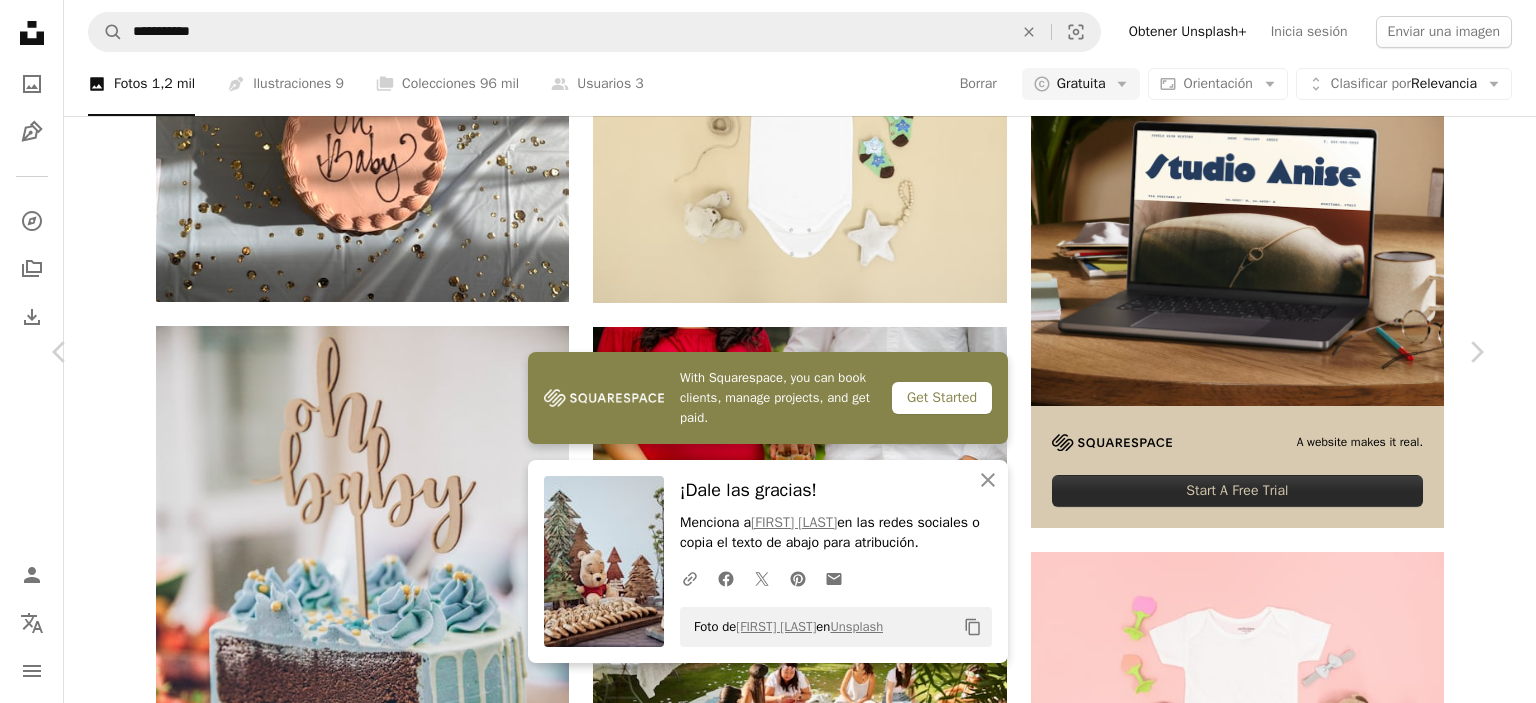 click on "An X shape" at bounding box center (20, 20) 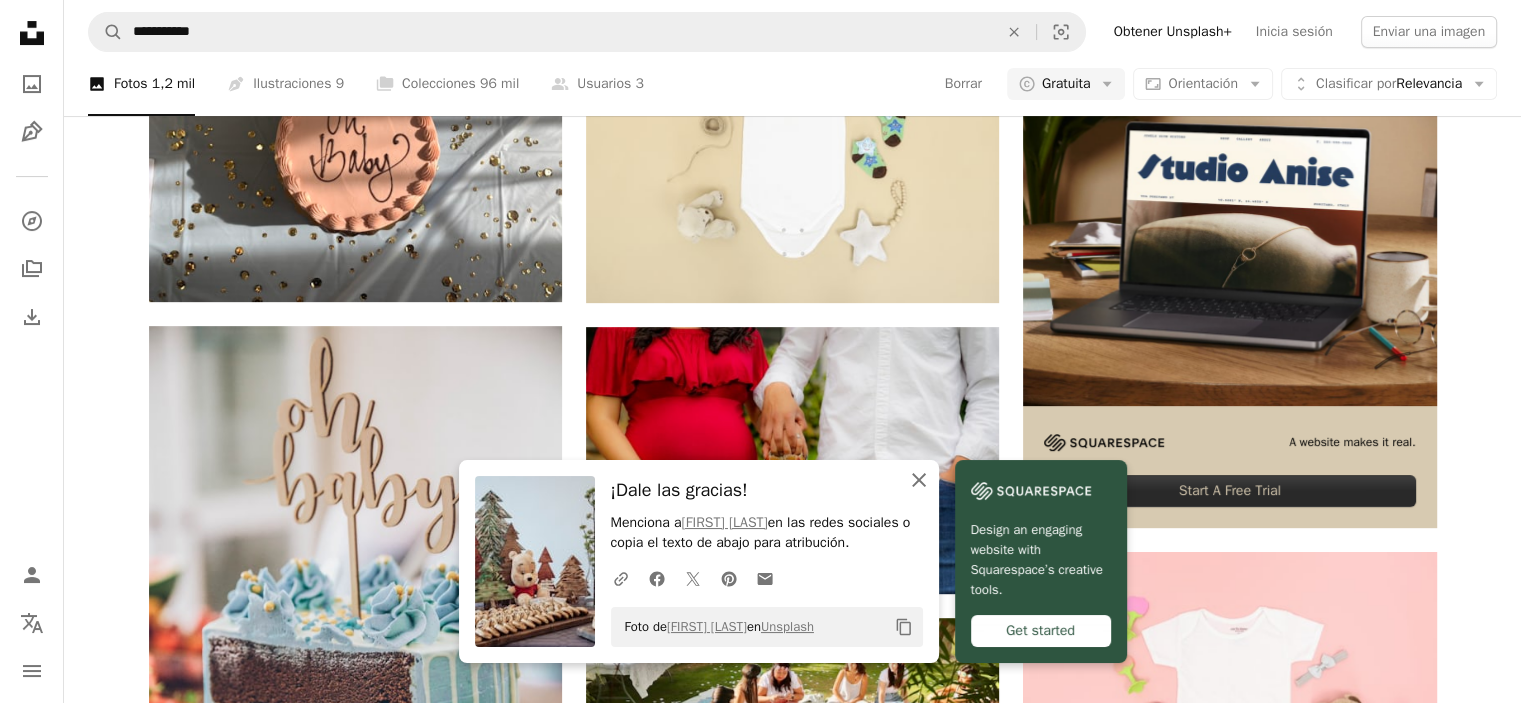 click on "An X shape" 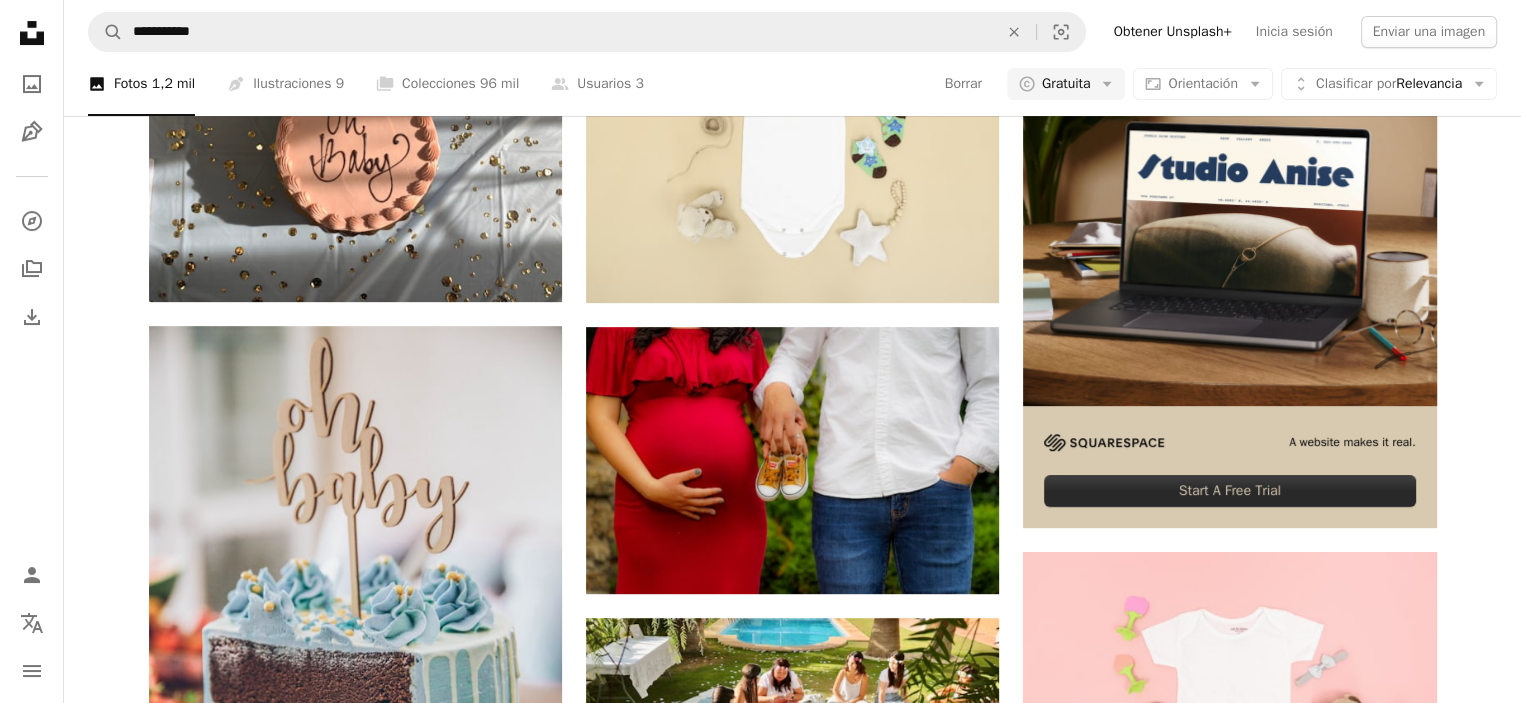 scroll, scrollTop: 8593, scrollLeft: 0, axis: vertical 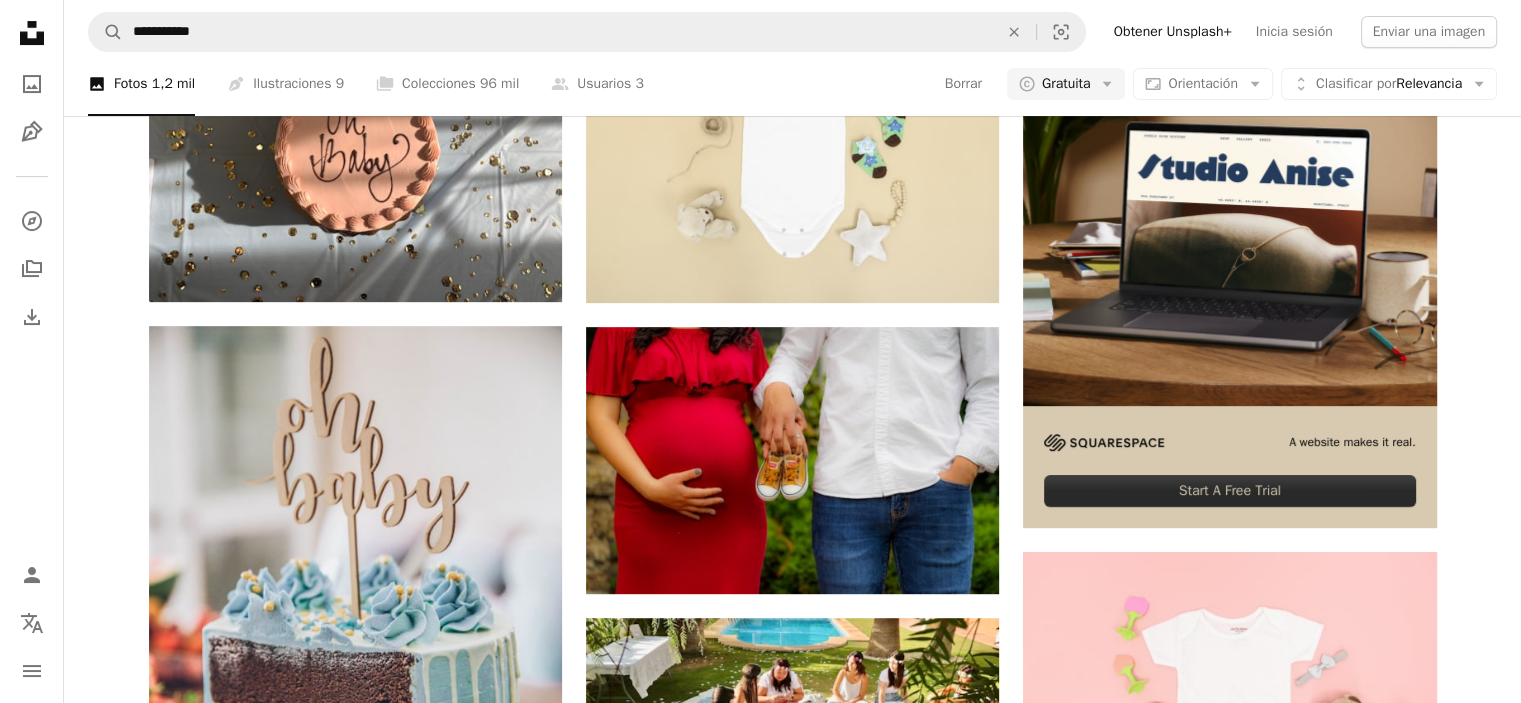 click at bounding box center [792, 9673] 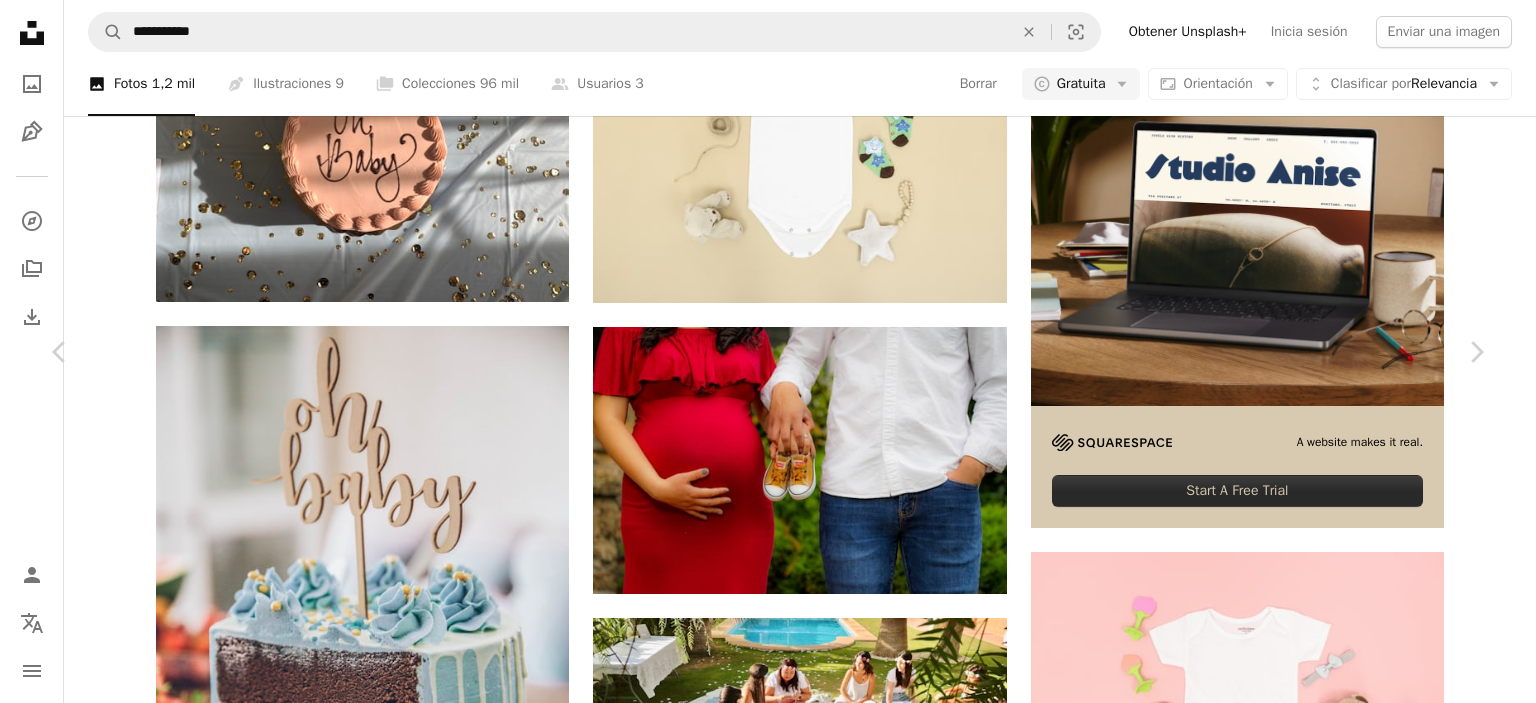 click on "Chevron down" 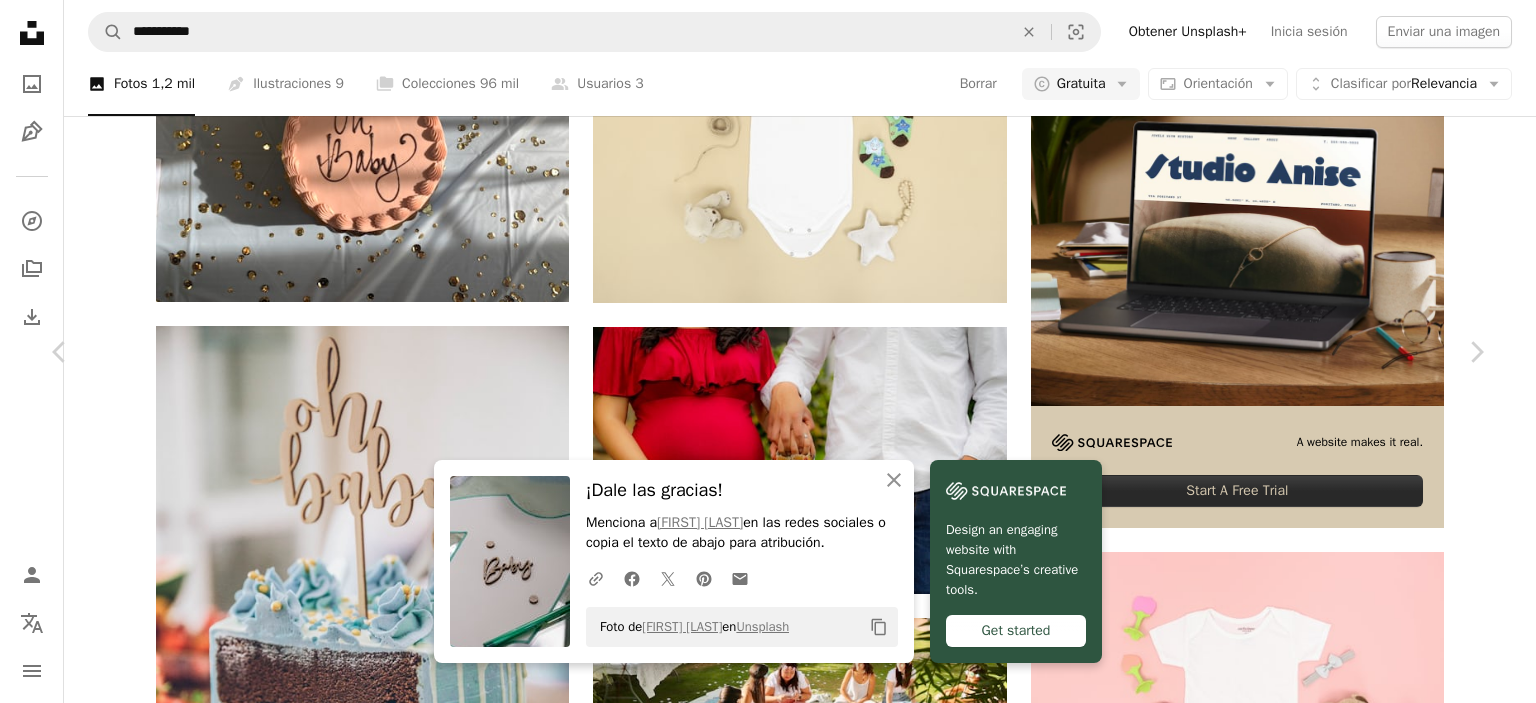 scroll, scrollTop: 488, scrollLeft: 0, axis: vertical 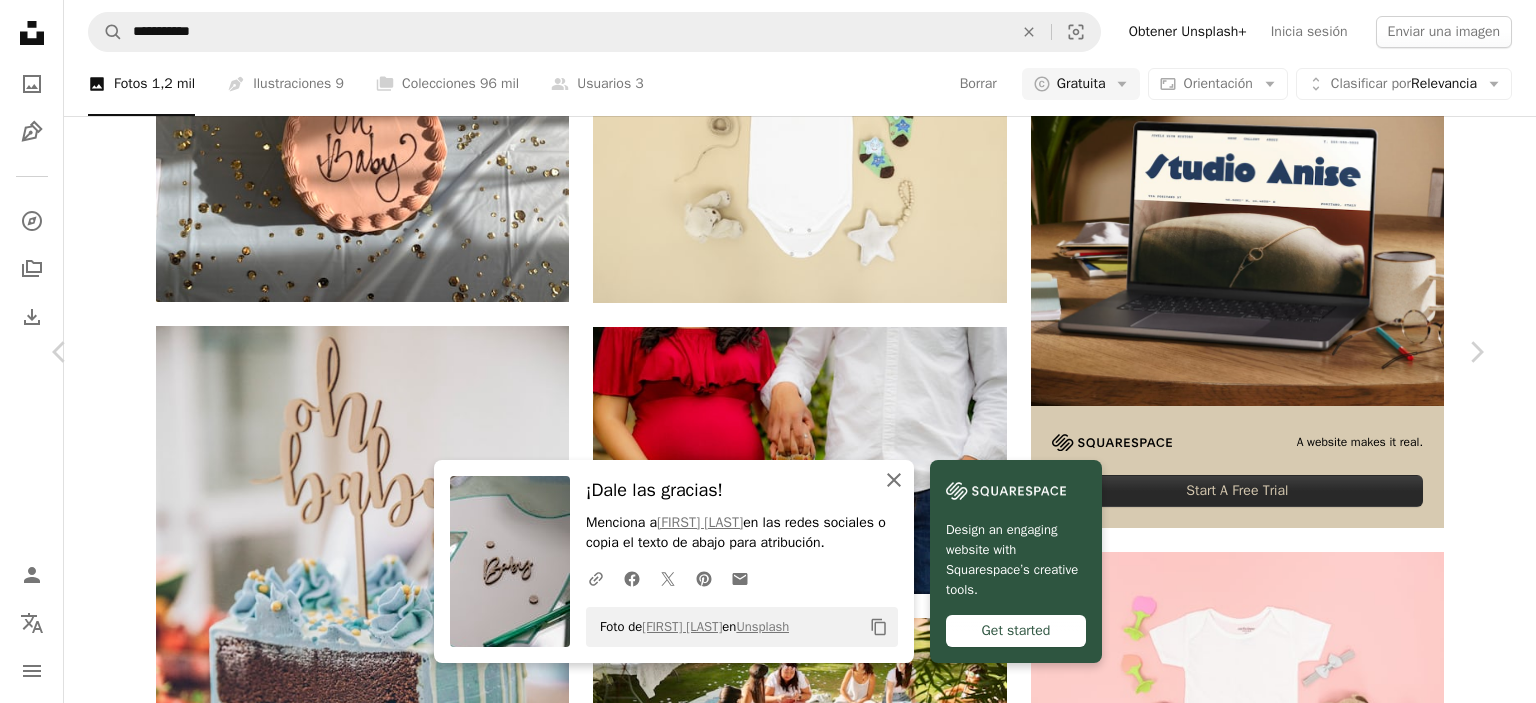 click on "An X shape" 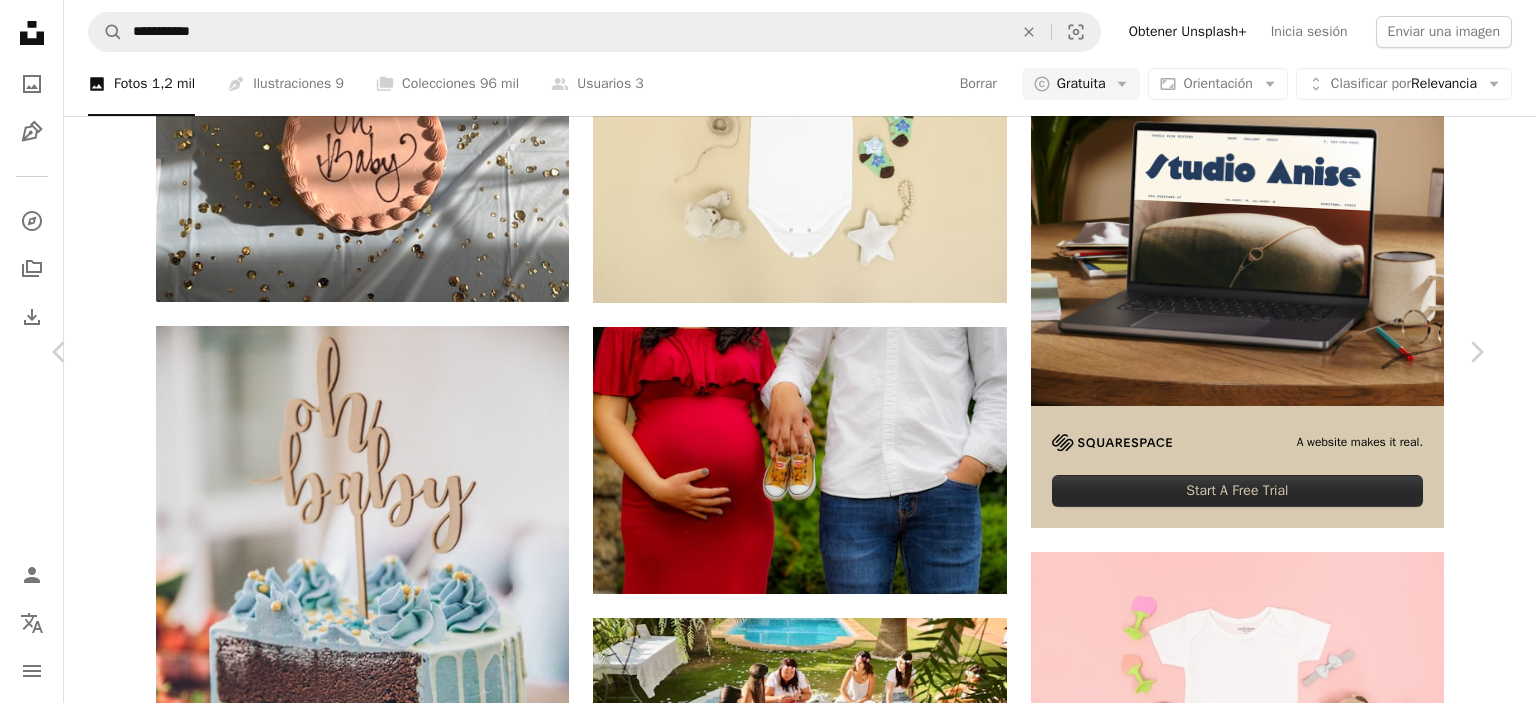 scroll, scrollTop: 5366, scrollLeft: 0, axis: vertical 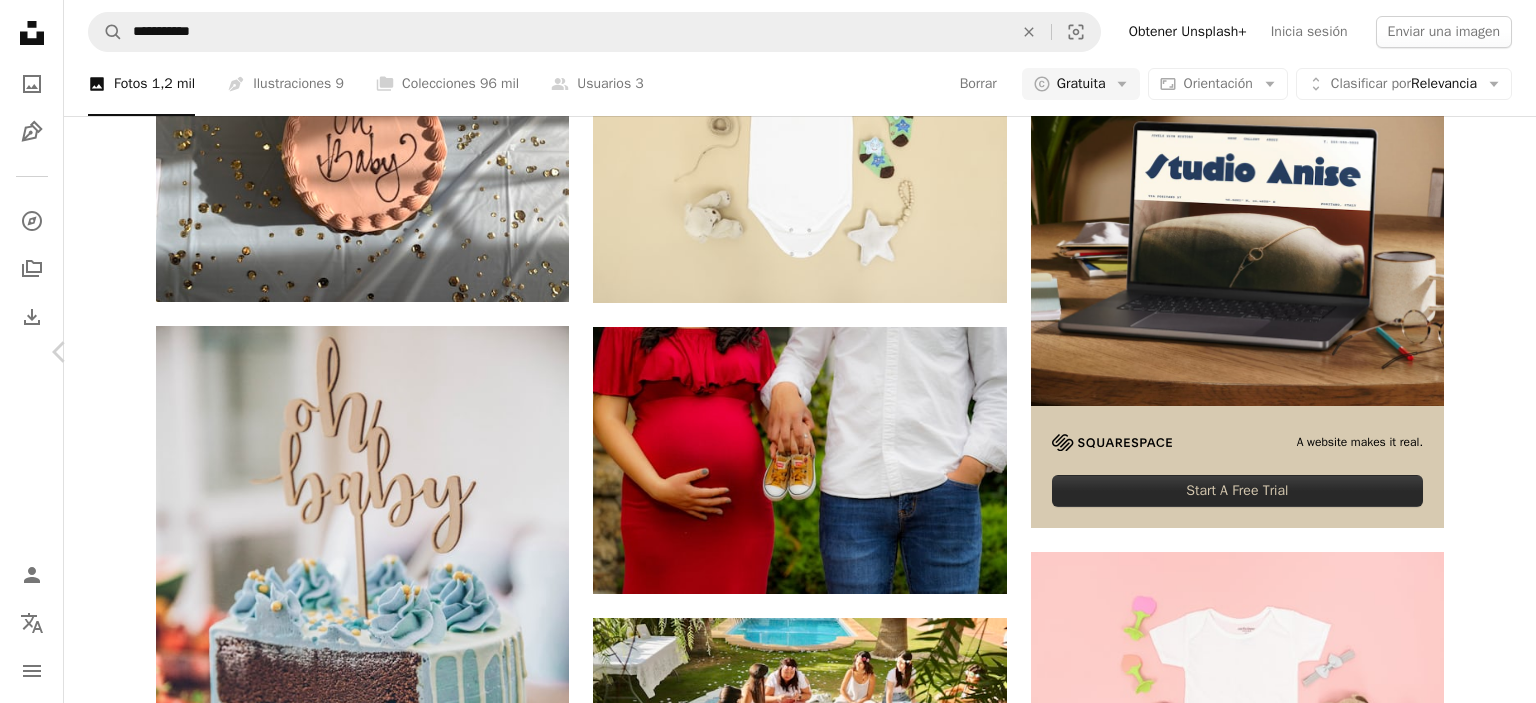 click on "Chevron right" at bounding box center (1476, 352) 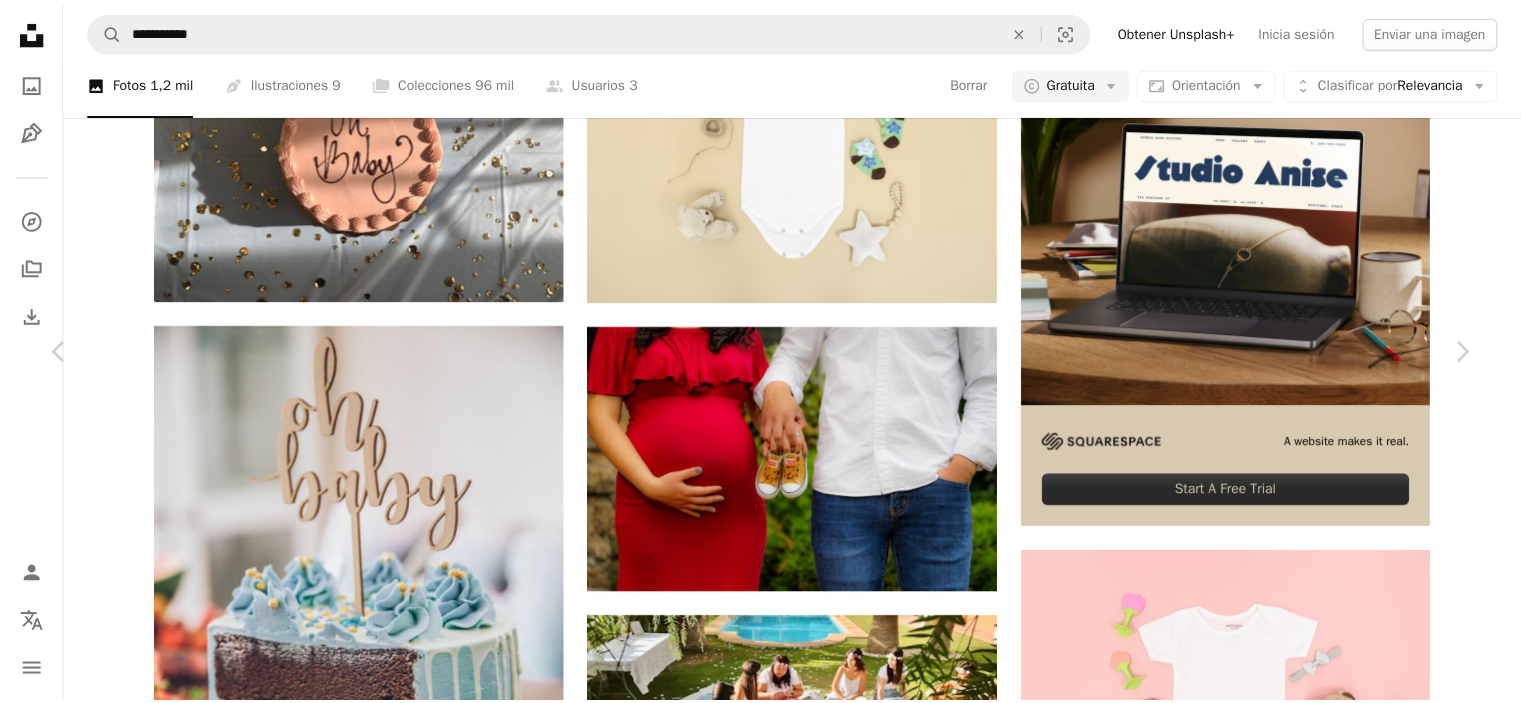 scroll, scrollTop: 0, scrollLeft: 0, axis: both 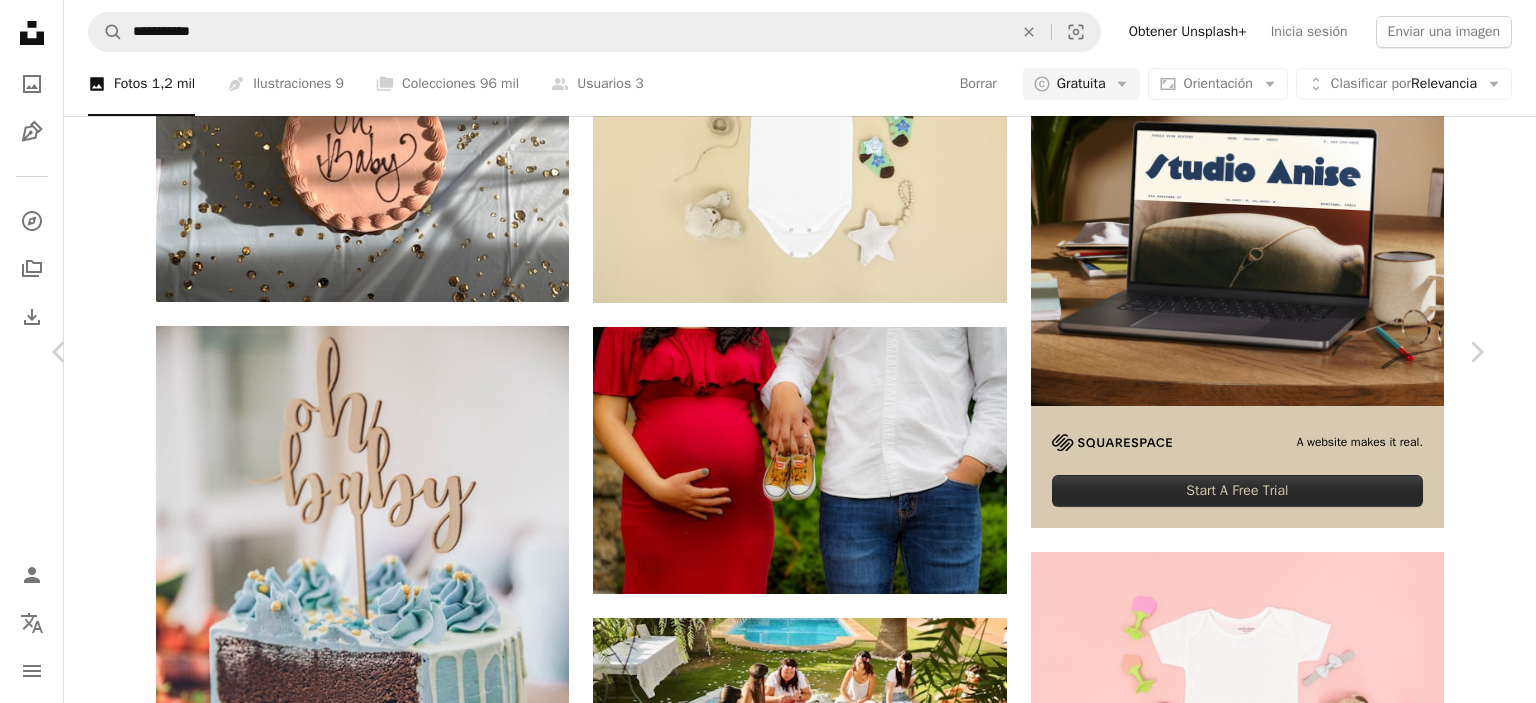 click on "An X shape" at bounding box center [20, 20] 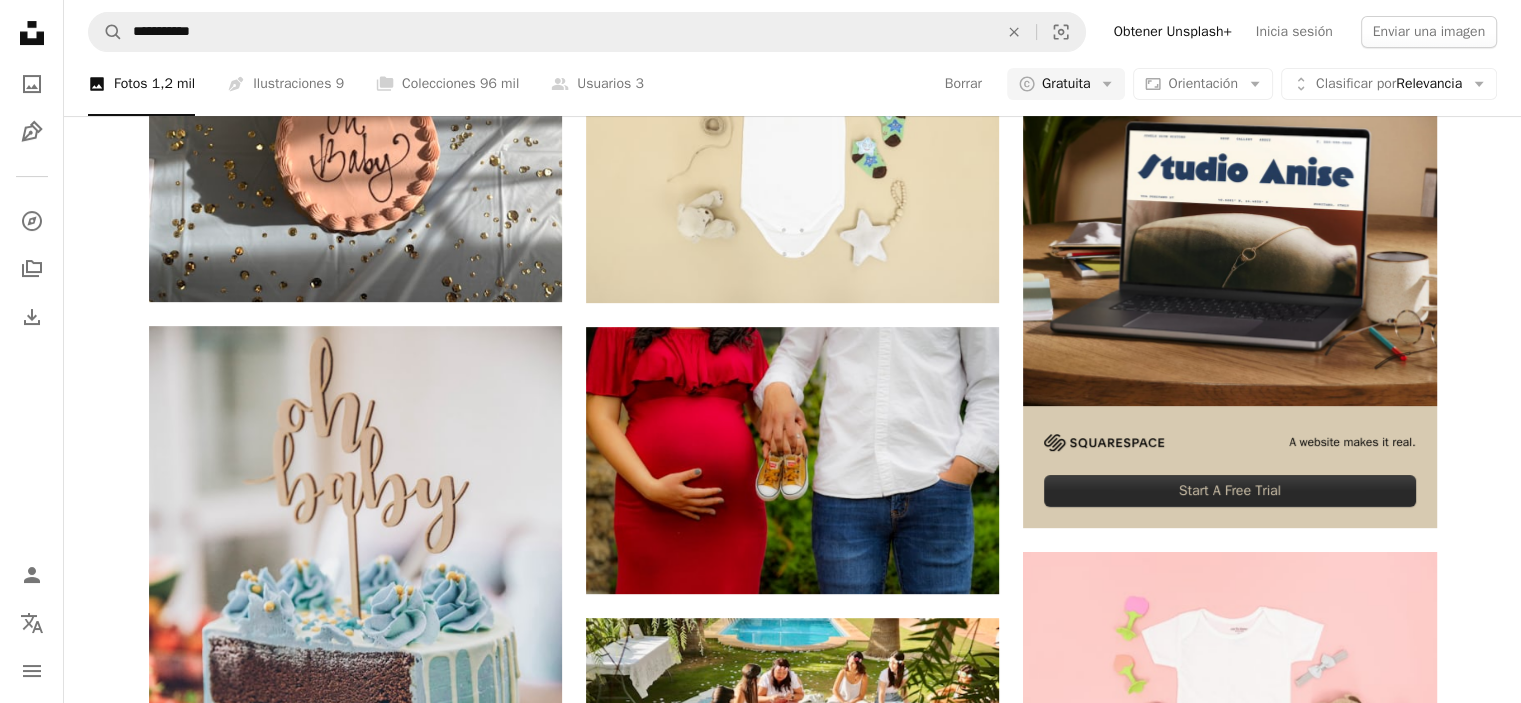 scroll, scrollTop: 20278, scrollLeft: 0, axis: vertical 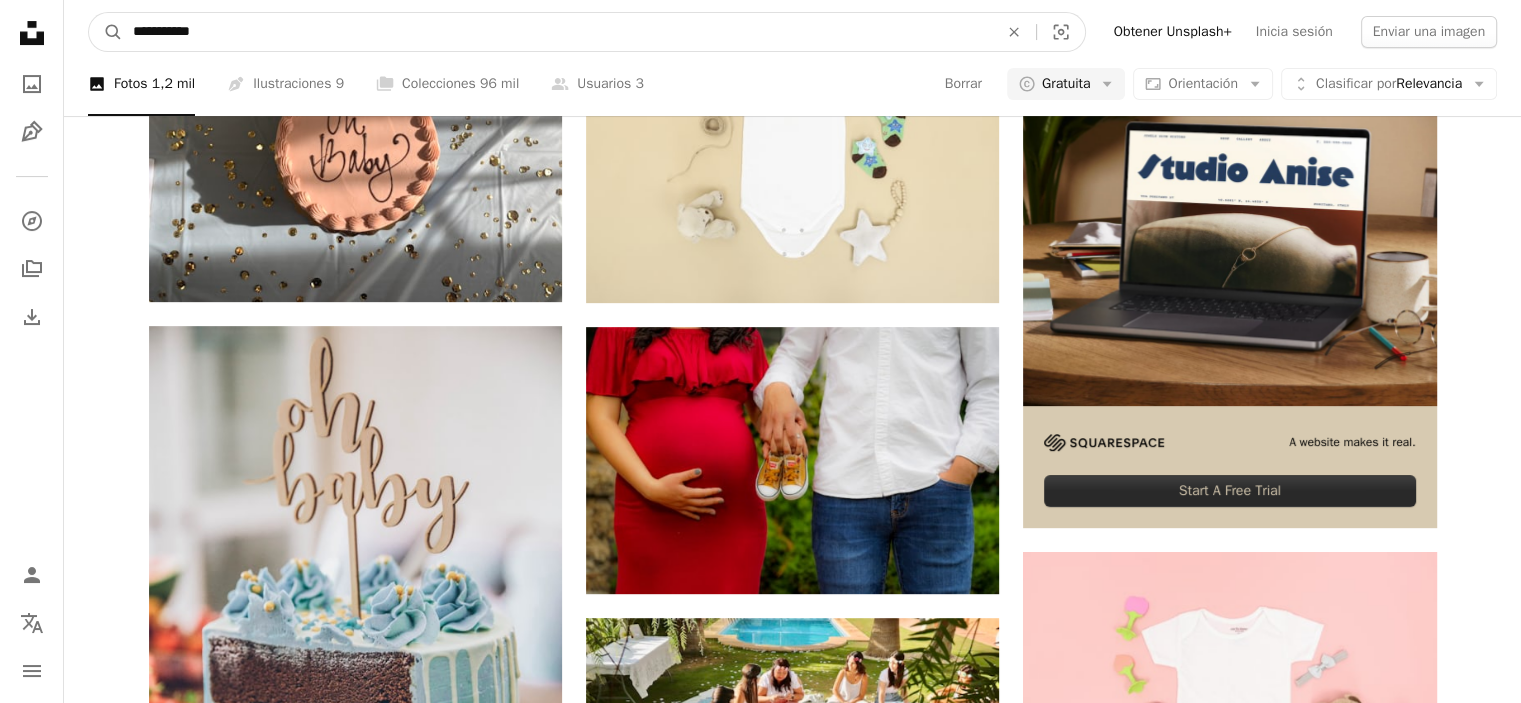 click on "**********" at bounding box center (557, 32) 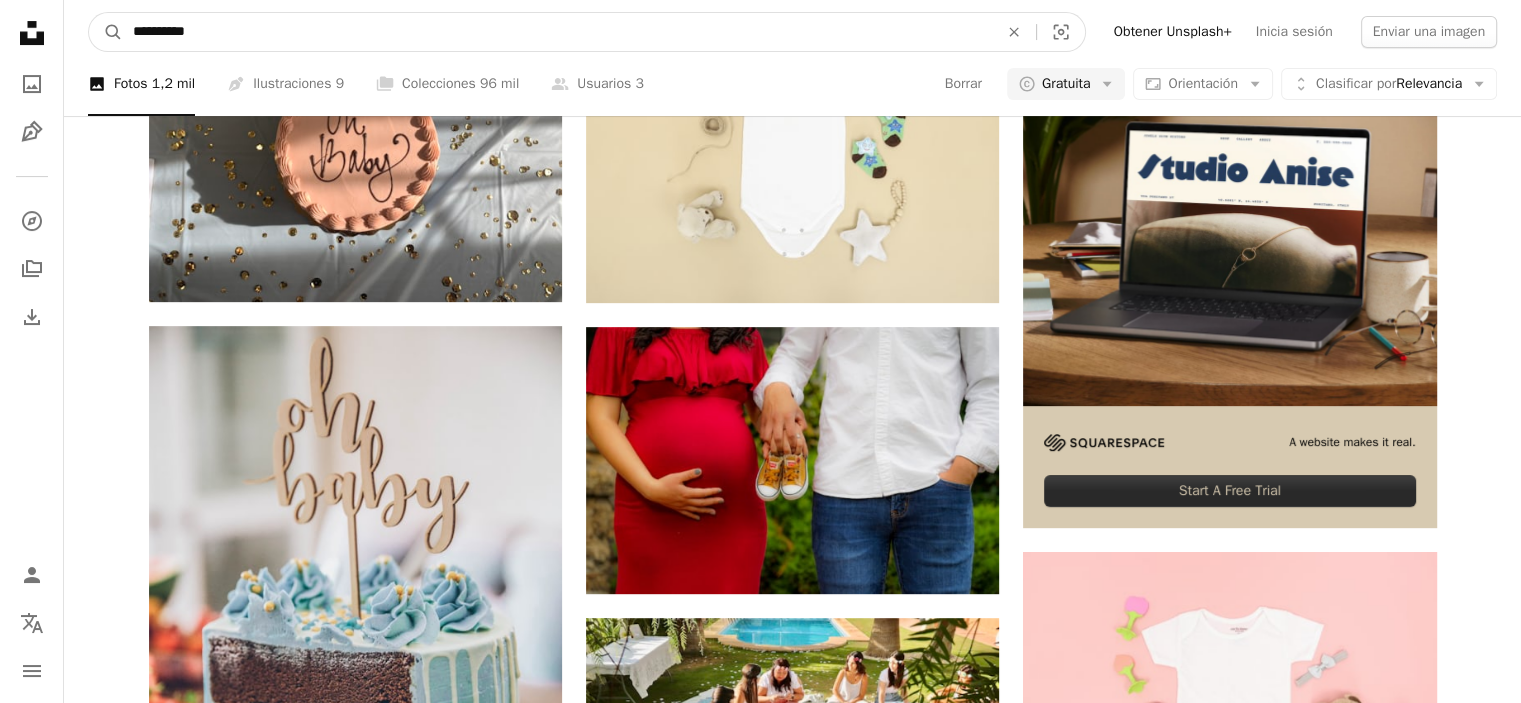 type on "**********" 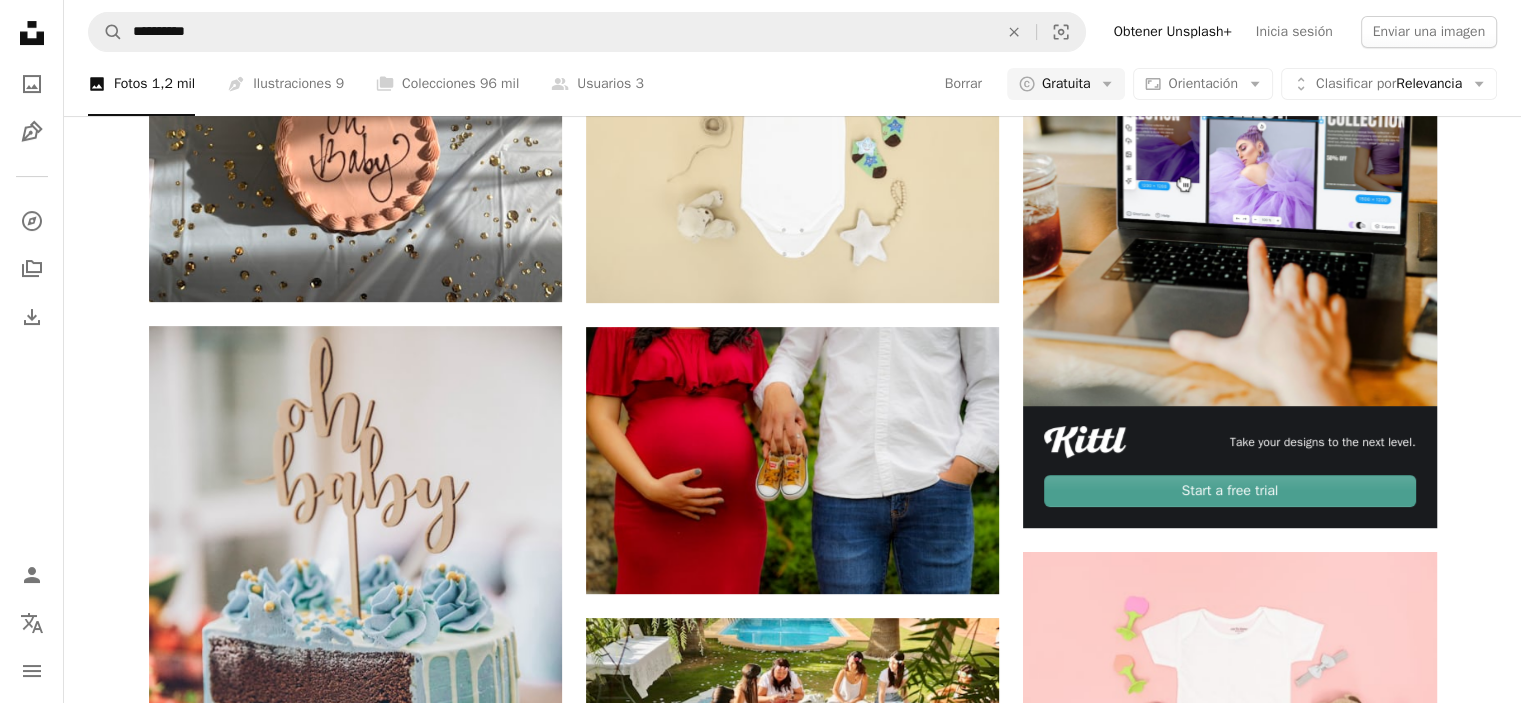 scroll, scrollTop: 3050, scrollLeft: 0, axis: vertical 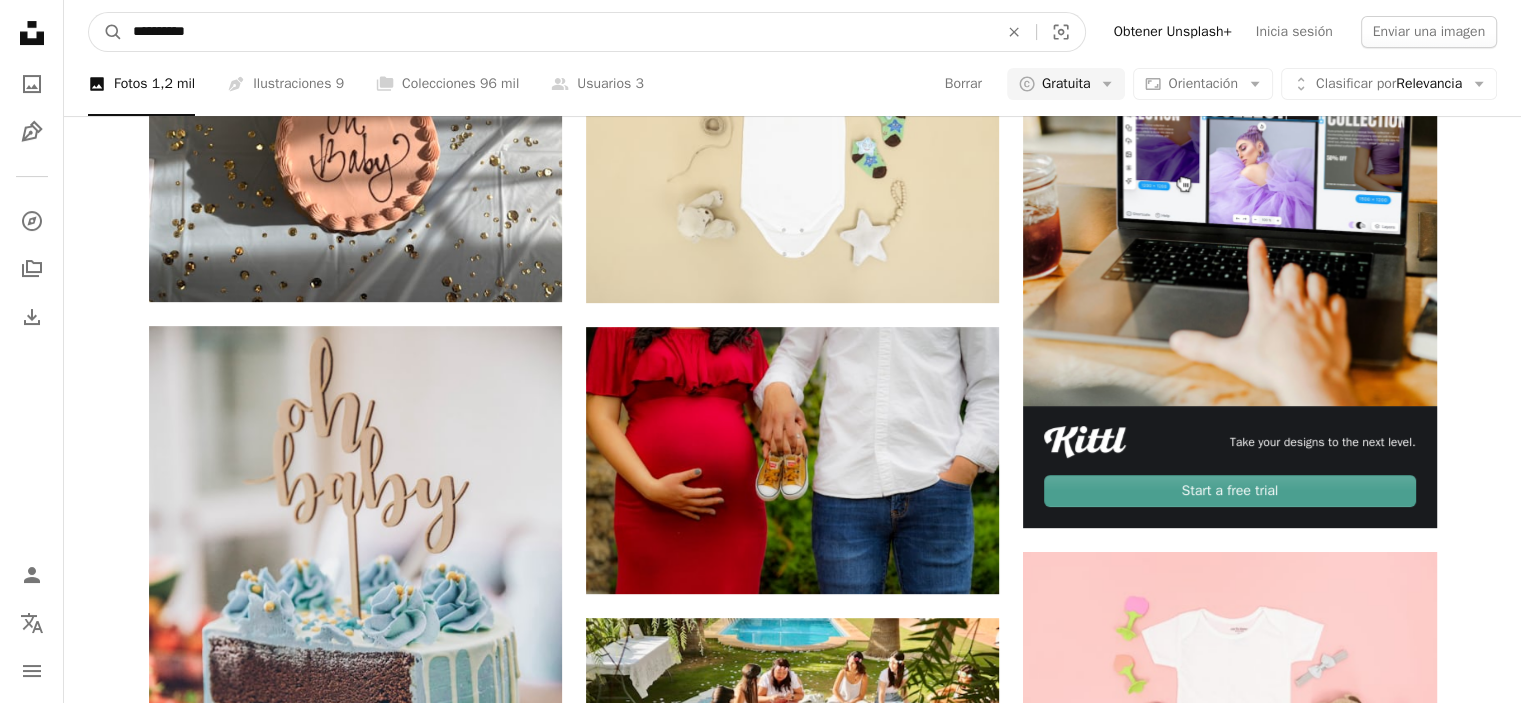 click on "**********" at bounding box center [557, 32] 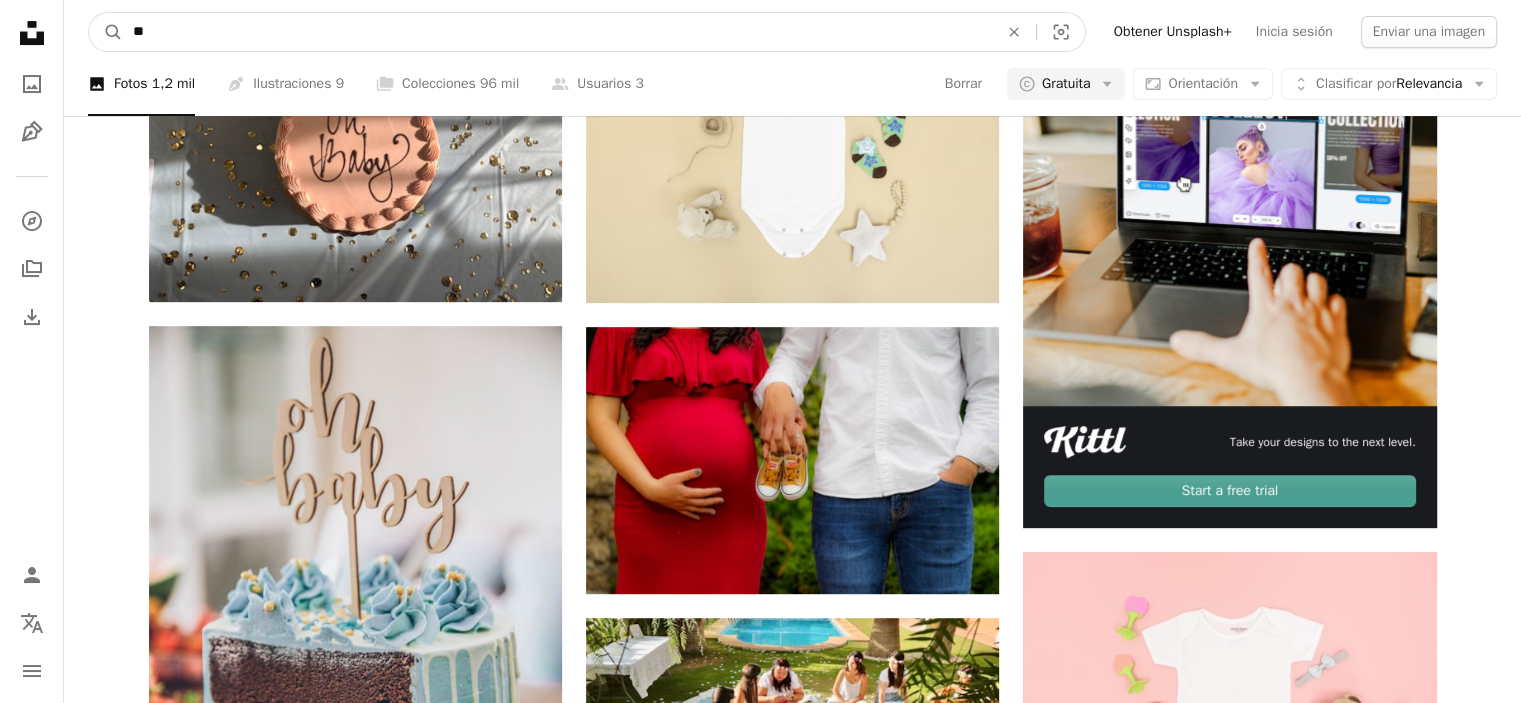 type on "*" 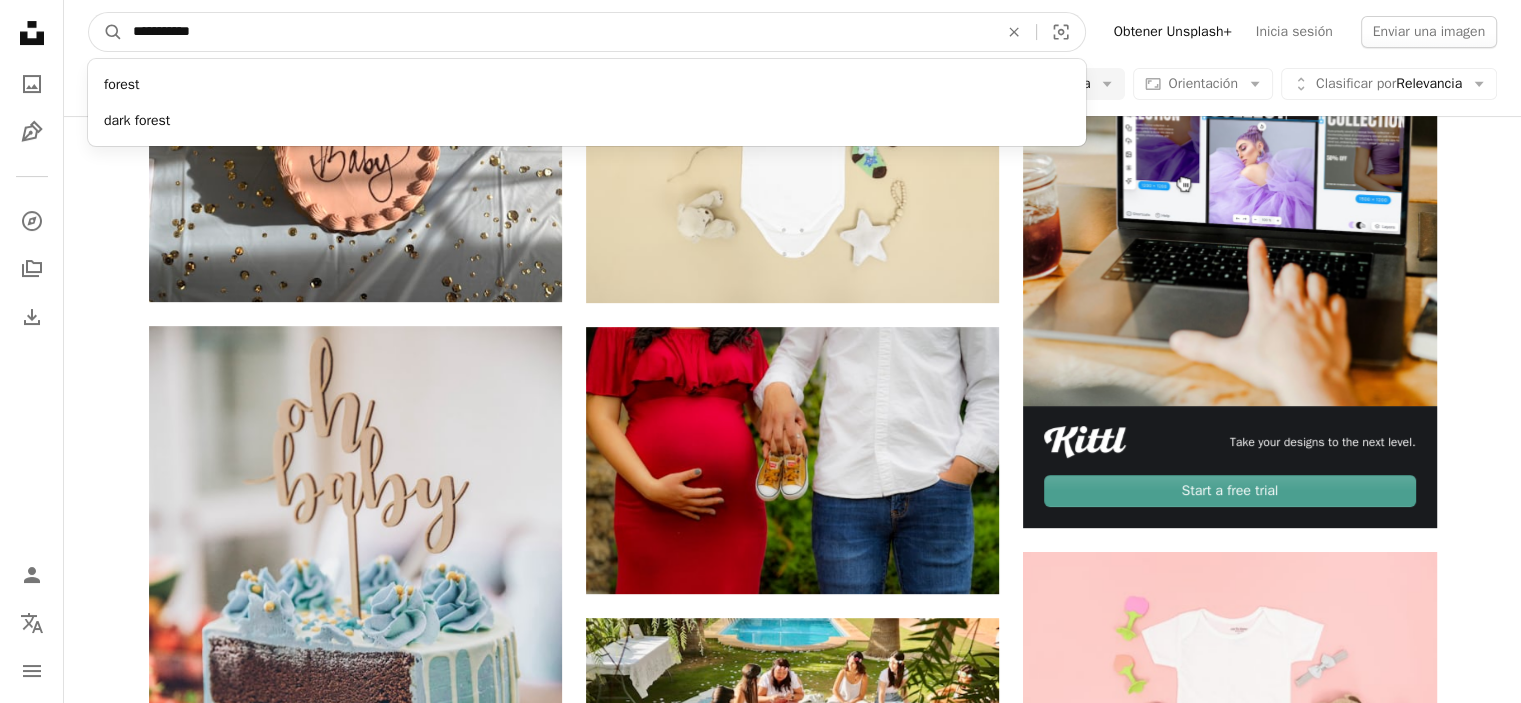 type on "**********" 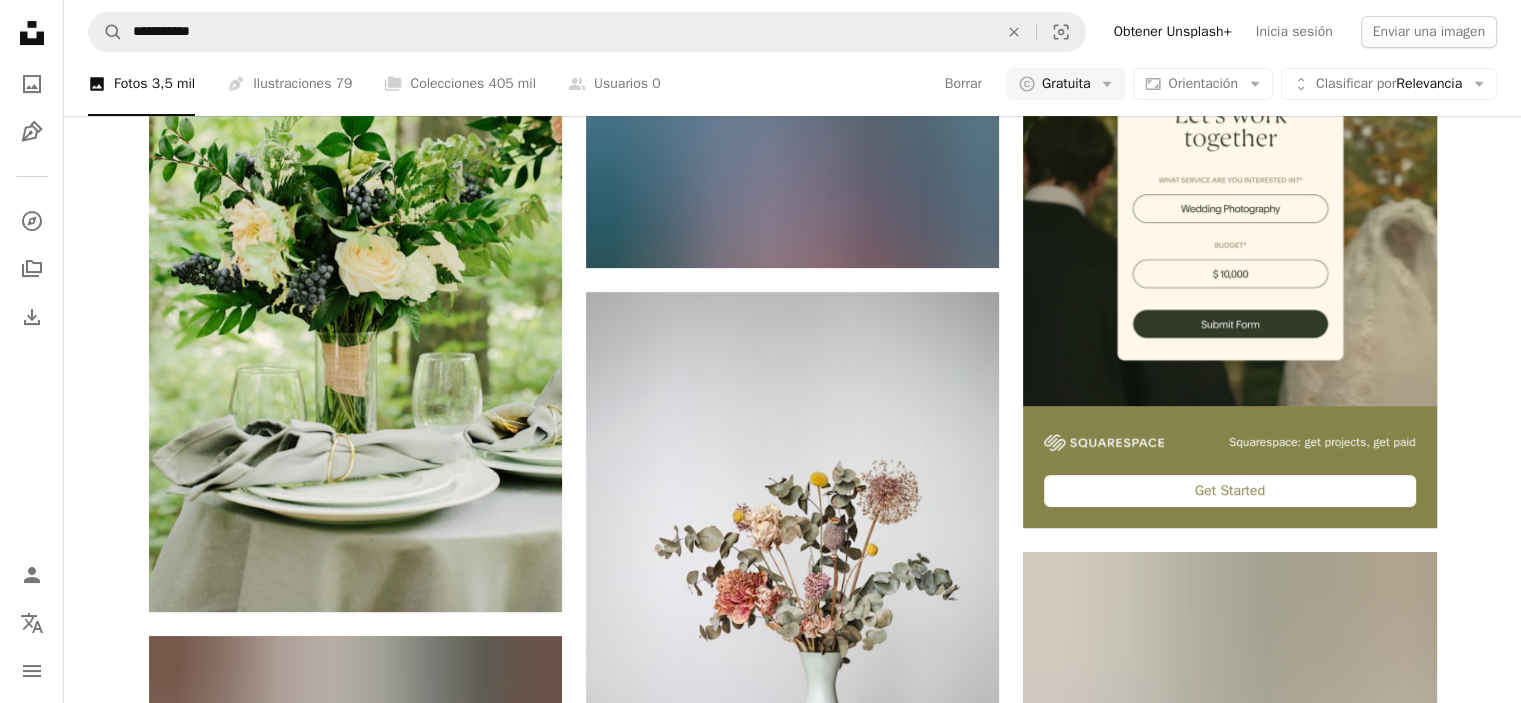 scroll, scrollTop: 3098, scrollLeft: 0, axis: vertical 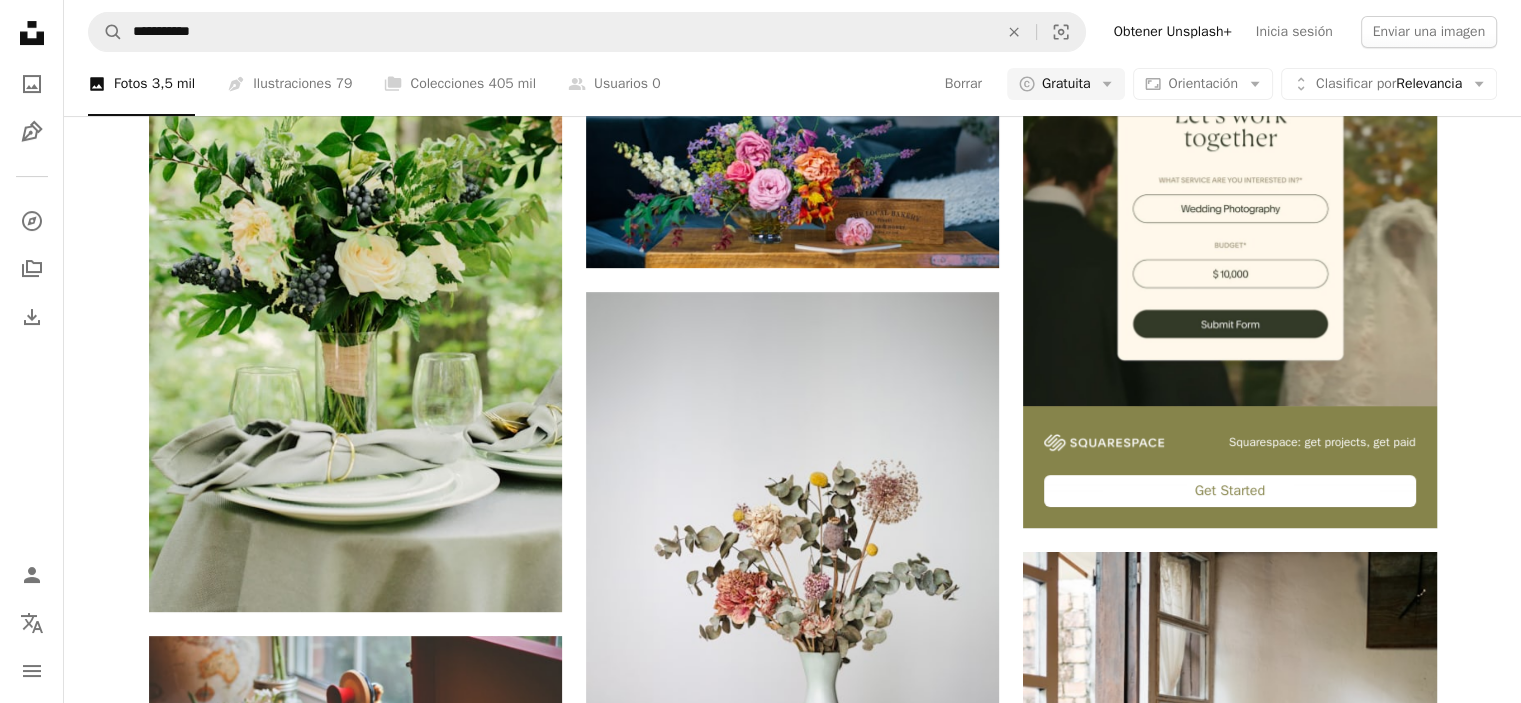 click on "Cargar más" at bounding box center [793, 3540] 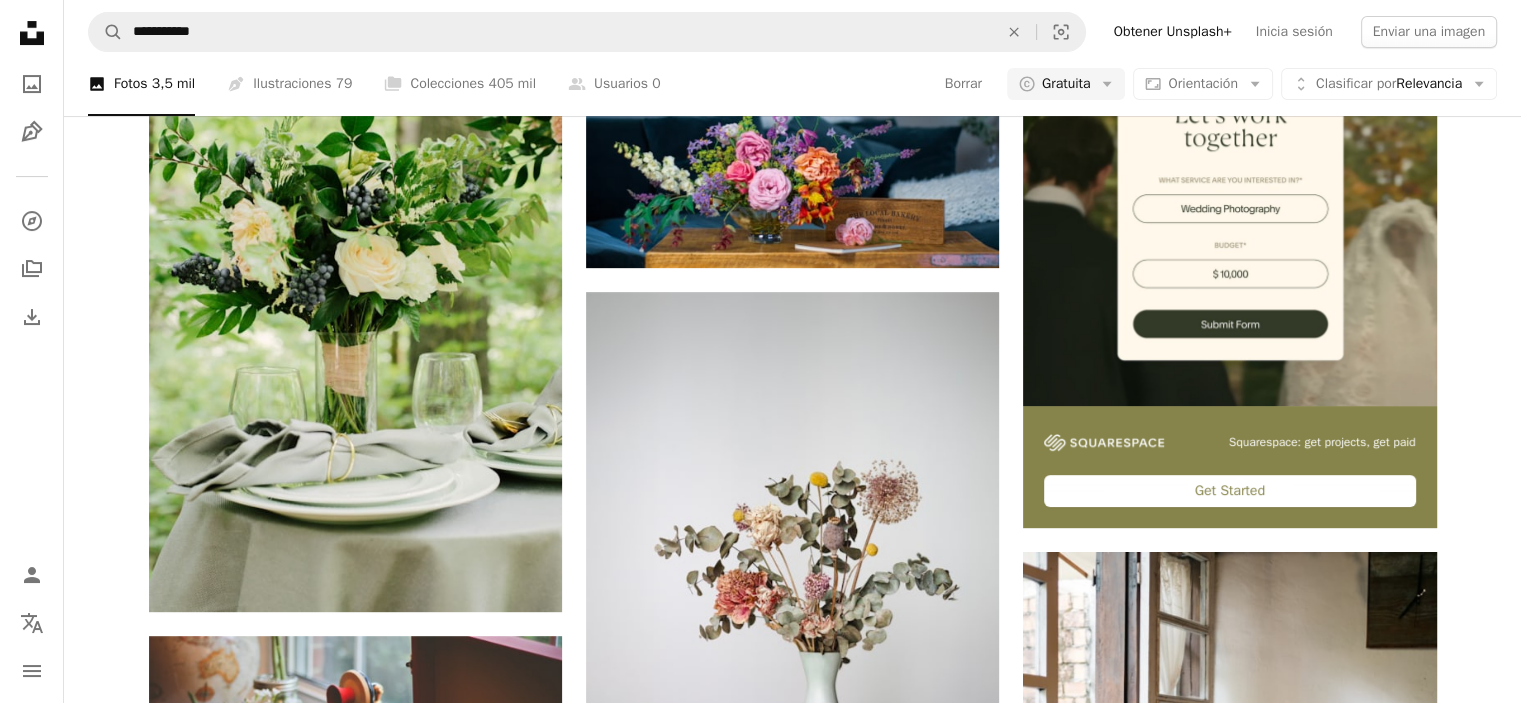 scroll, scrollTop: 6090, scrollLeft: 0, axis: vertical 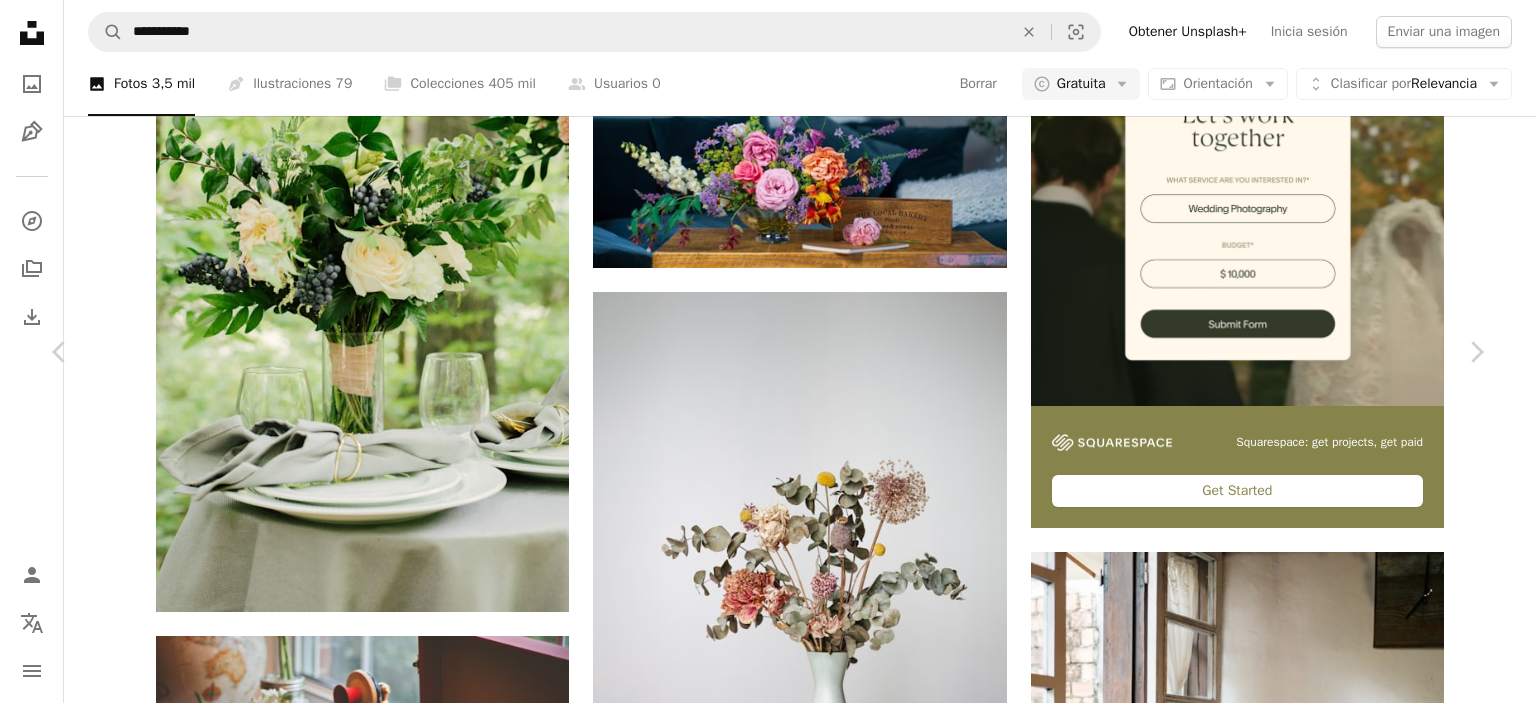 click on "Chevron down" 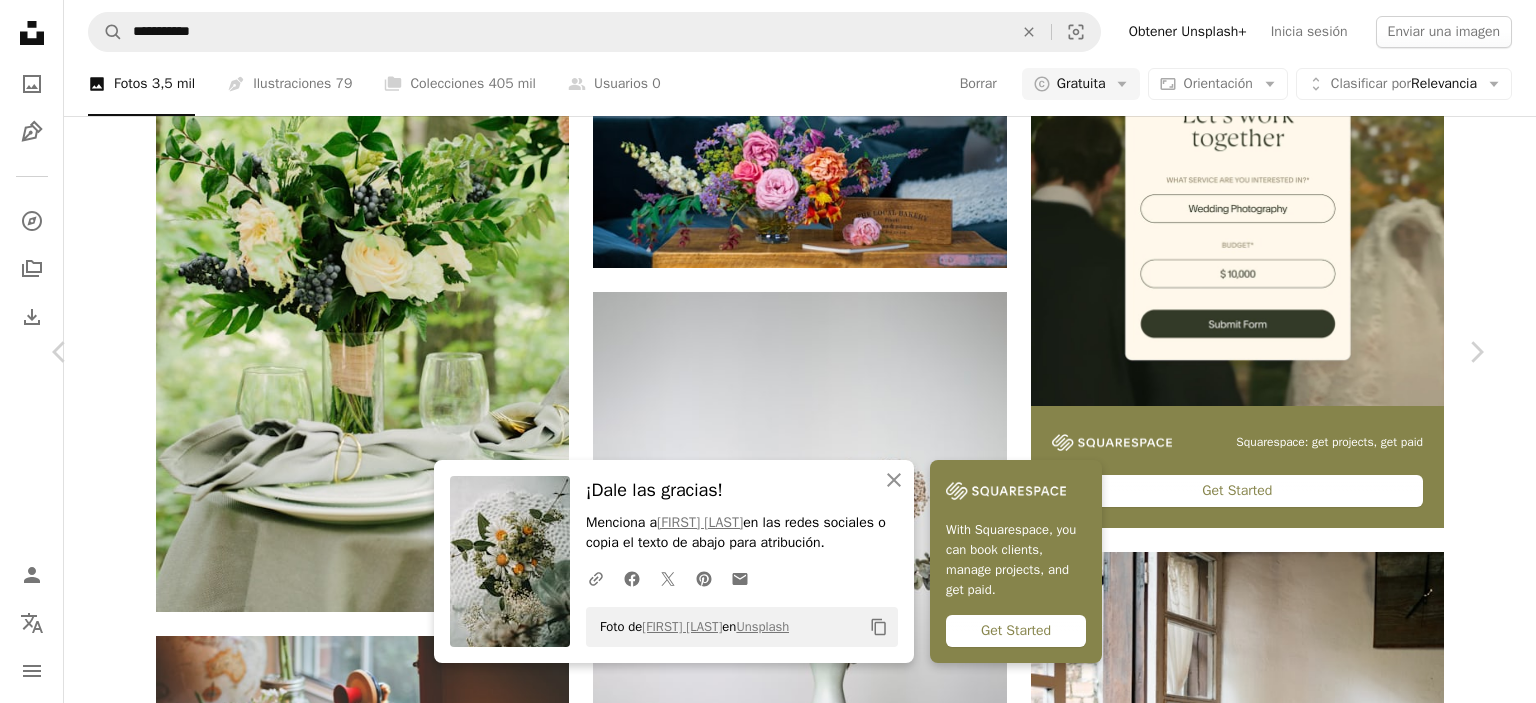 click on "An X shape Chevron left Chevron right An X shape Cerrar ¡Dale las gracias! Menciona a  [FIRST] [LAST]  en las redes sociales o copia el texto de abajo para atribución. A URL sharing icon (chains) Facebook icon X (formerly Twitter) icon Pinterest icon An envelope Foto de  [FIRST] [LAST]  en  Unsplash
Copy content With Squarespace, you can book clients, manage projects, and get paid. Get Started [FIRST] [LAST] [USERNAME] A heart A plus sign Editar imagen   Plus sign for Unsplash+ Descargar gratis Chevron down Zoom in Visualizaciones 198.661 Descargas 1988 Presentado en Fotos A forward-right arrow Compartir Info icon Información More Actions Calendar outlined Publicado el  [DAY] de [MONTH] de [YEAR] Camera Canon, EOS 6D Mark II Safety Uso gratuito bajo la  Licencia Unsplash flores mesa decoración Deco fondo flor arte planta boda hoja flor margarita ramo de flores cerámica jarrón Arreglo floral tarro ornamento Margaritas ikebana Imágenes gratuitas  |  Ahorra un 20 % con el código UNSPLASH20" at bounding box center (768, 11095) 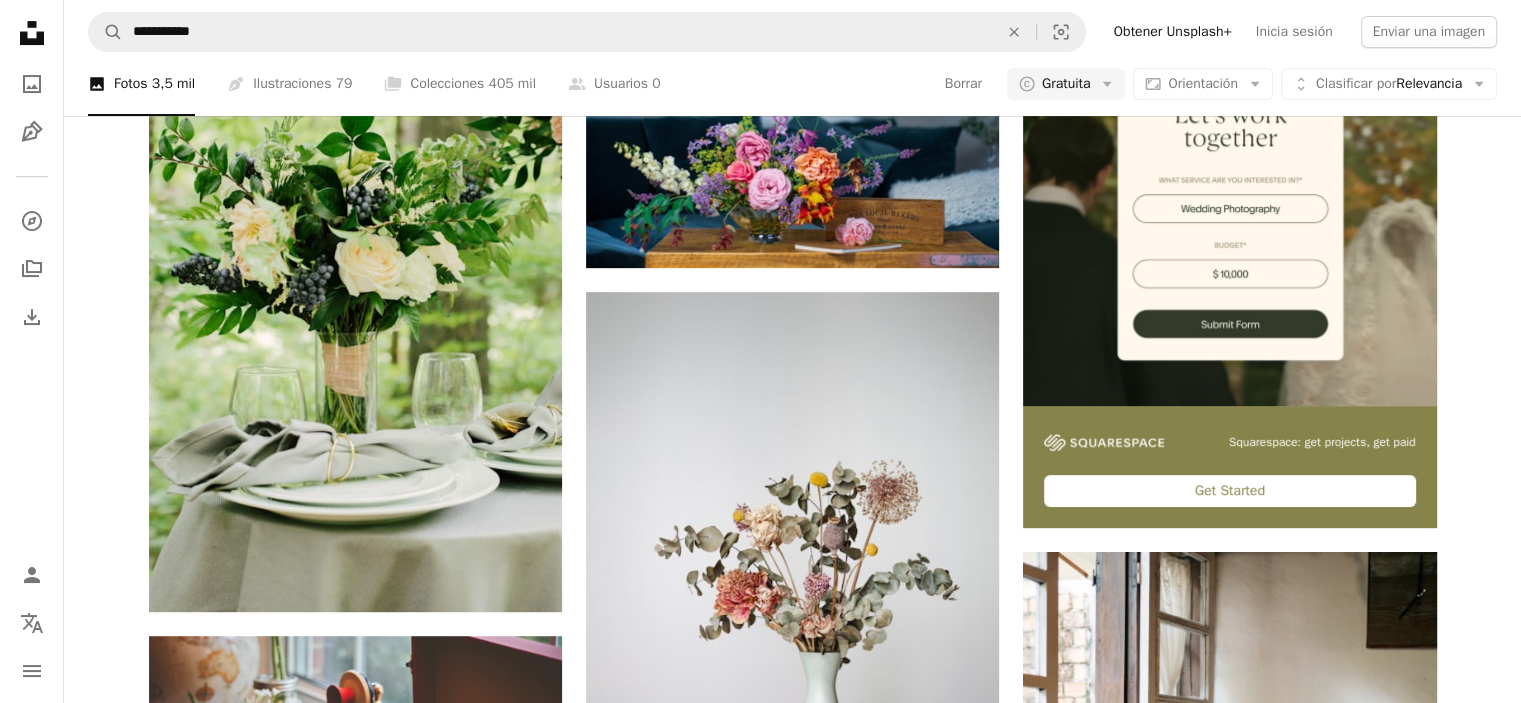 scroll, scrollTop: 8490, scrollLeft: 0, axis: vertical 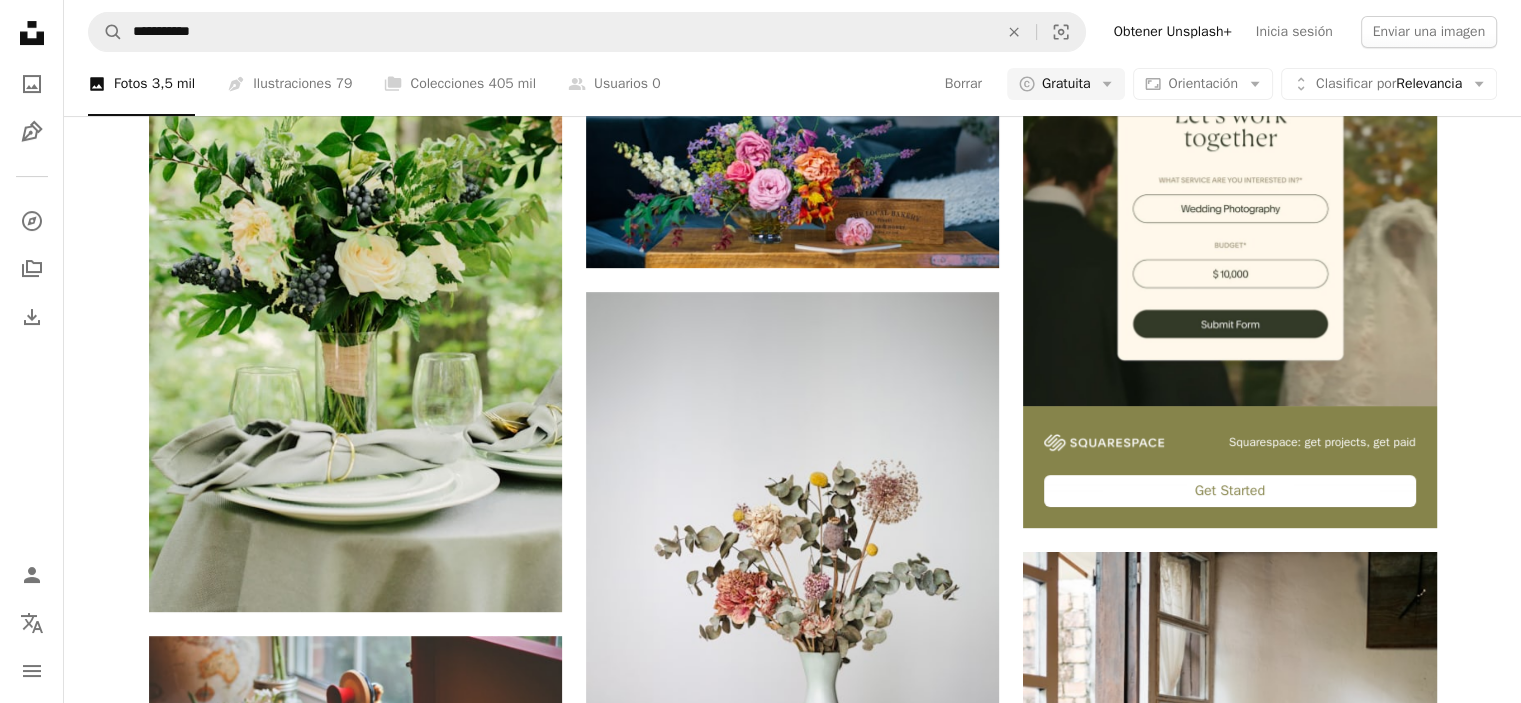 click at bounding box center (355, 8916) 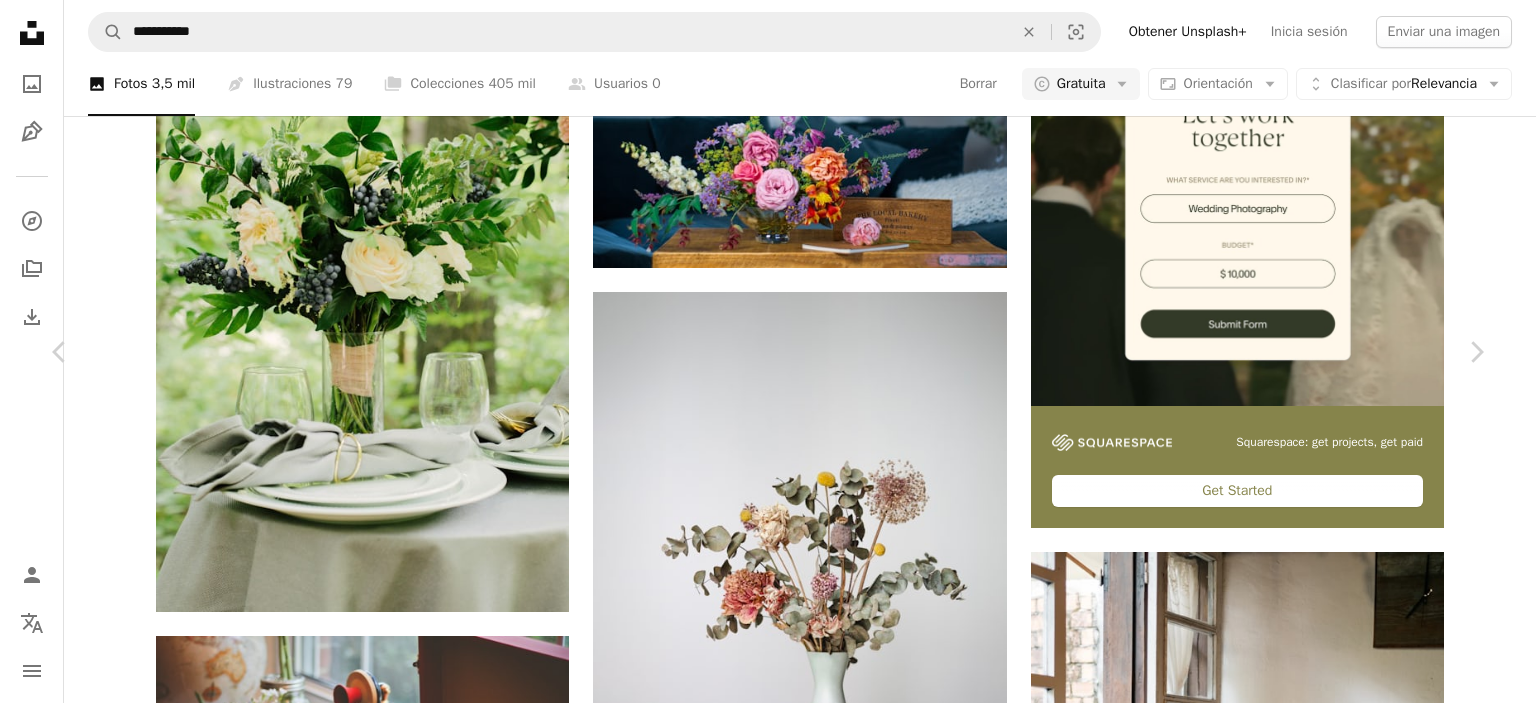 click on "Chevron down" 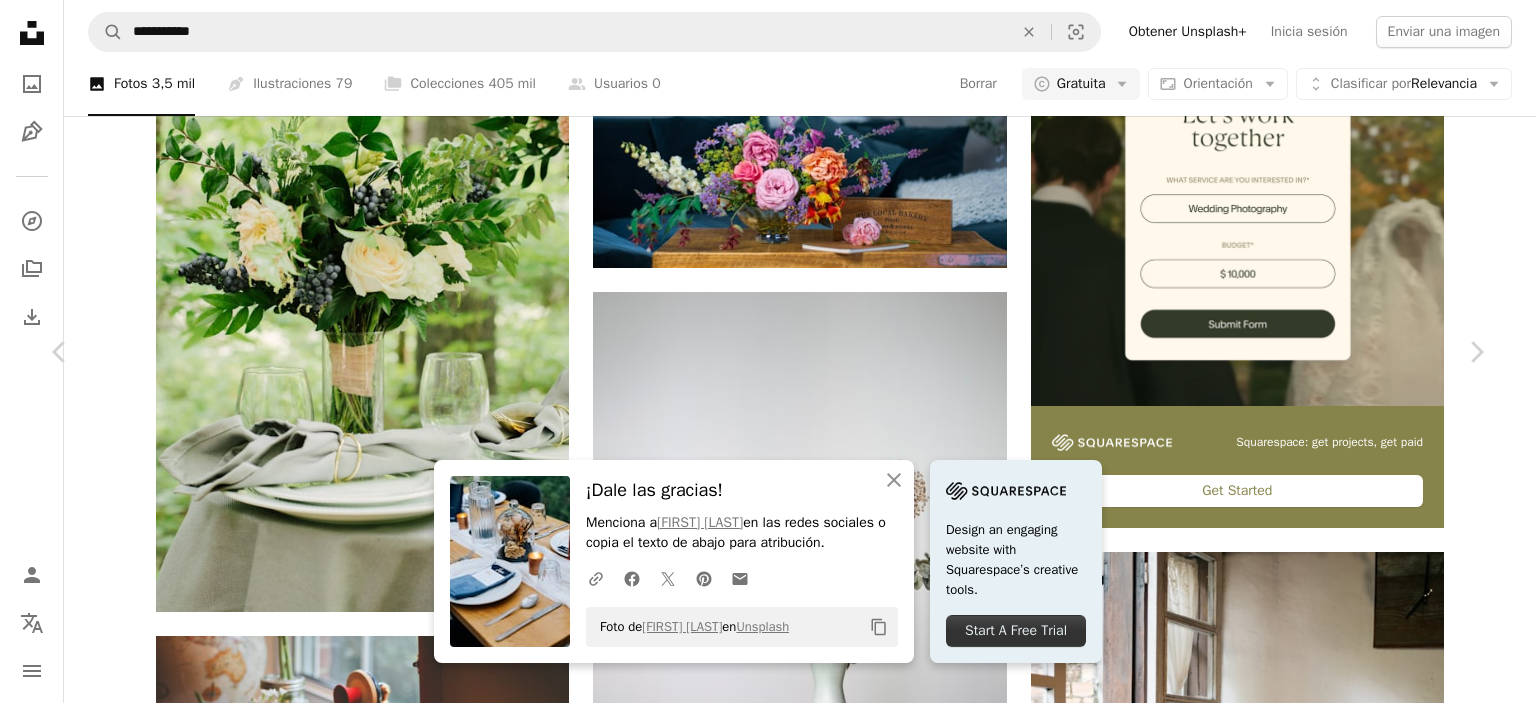 click on "An X shape Chevron left Chevron right An X shape Cerrar ¡Dale las gracias! Menciona a  [FIRST] [LAST]  en las redes sociales o copia el texto de abajo para atribución. A URL sharing icon (chains) Facebook icon X (formerly Twitter) icon Pinterest icon An envelope Foto de  [FIRST] [LAST]  en  Unsplash
Copy content Design an engaging website with Squarespace’s creative tools. Start A Free Trial [FIRST] [LAST] Disponible para contratación A checkmark inside of a circle A heart A plus sign Editar imagen   Plus sign for Unsplash+ Descargar gratis Chevron down Zoom in Visualizaciones 612.754 Descargas 2749 Presentado en Fotos A forward-right arrow Compartir Info icon Información More Actions Calendar outlined Publicado el  [DAY] de [MONTH] de [YEAR] Camera SONY, ILCE-7M3 Safety Uso gratuito bajo la  Licencia Unsplash flores boda mesa gafas cuchillo plato Flores de boda tenedor rústico mesa de boda flor de boda Tazas Boda rústica CONFIGURACIÓN DE LA BODA víveres restaurante cafetería Mueble madera vidrio  |" at bounding box center (768, 14529) 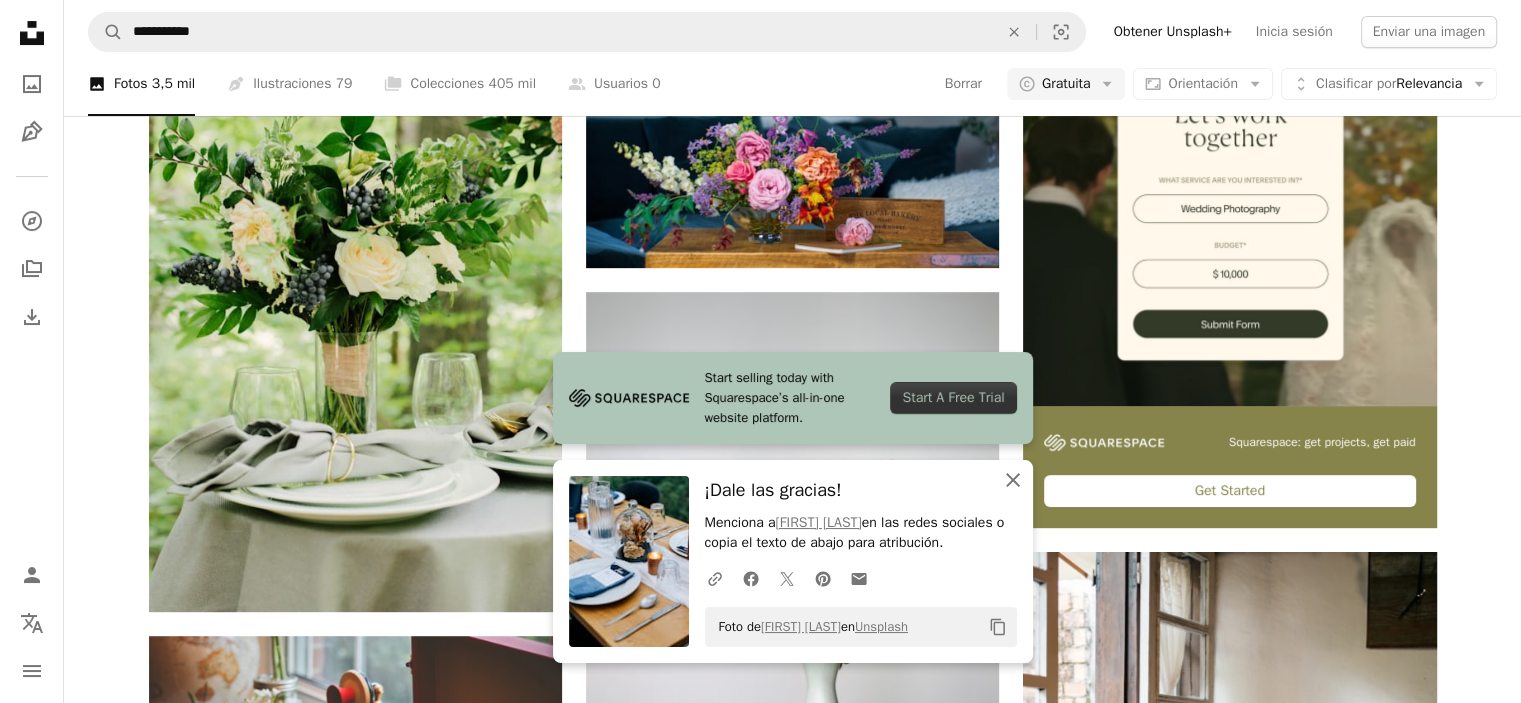 scroll, scrollTop: 8990, scrollLeft: 0, axis: vertical 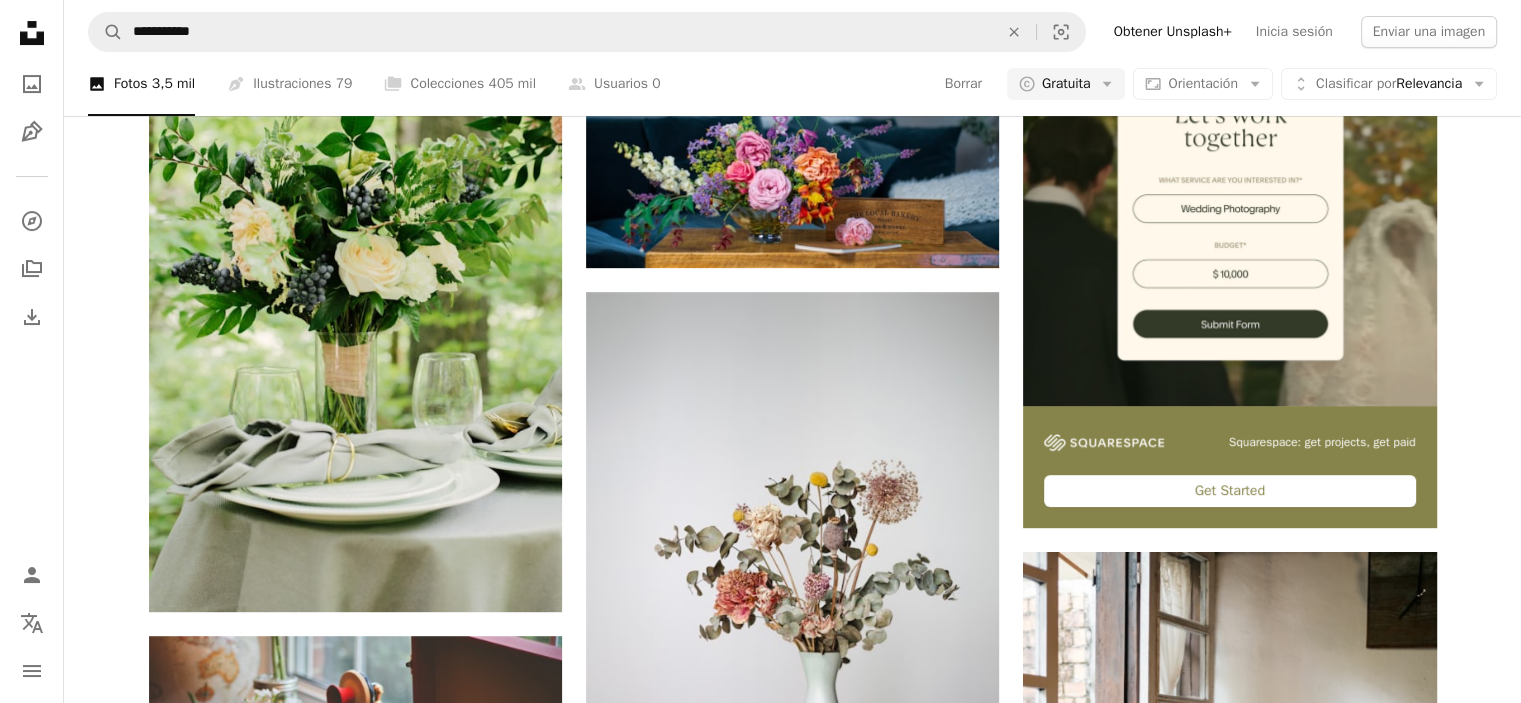 click at bounding box center [1229, 10906] 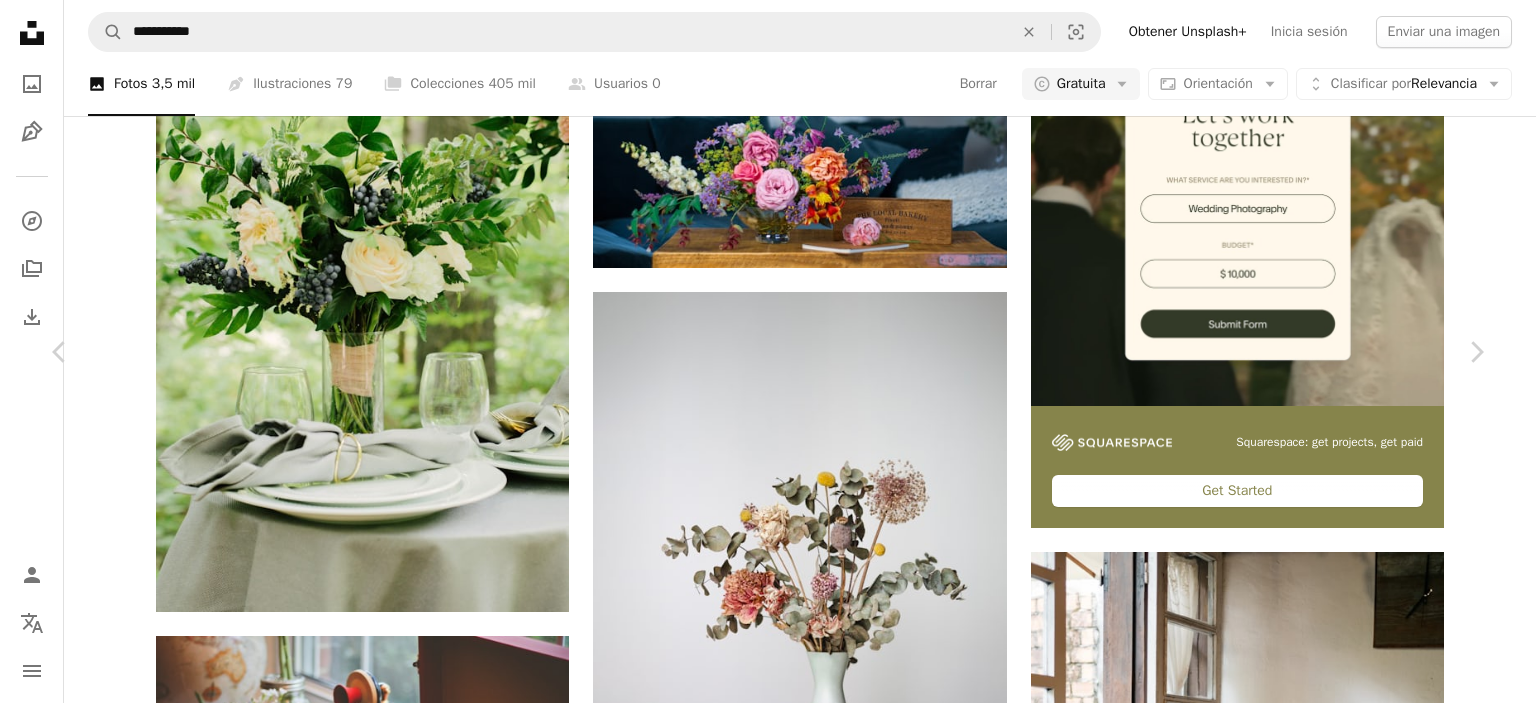 click on "Chevron down" 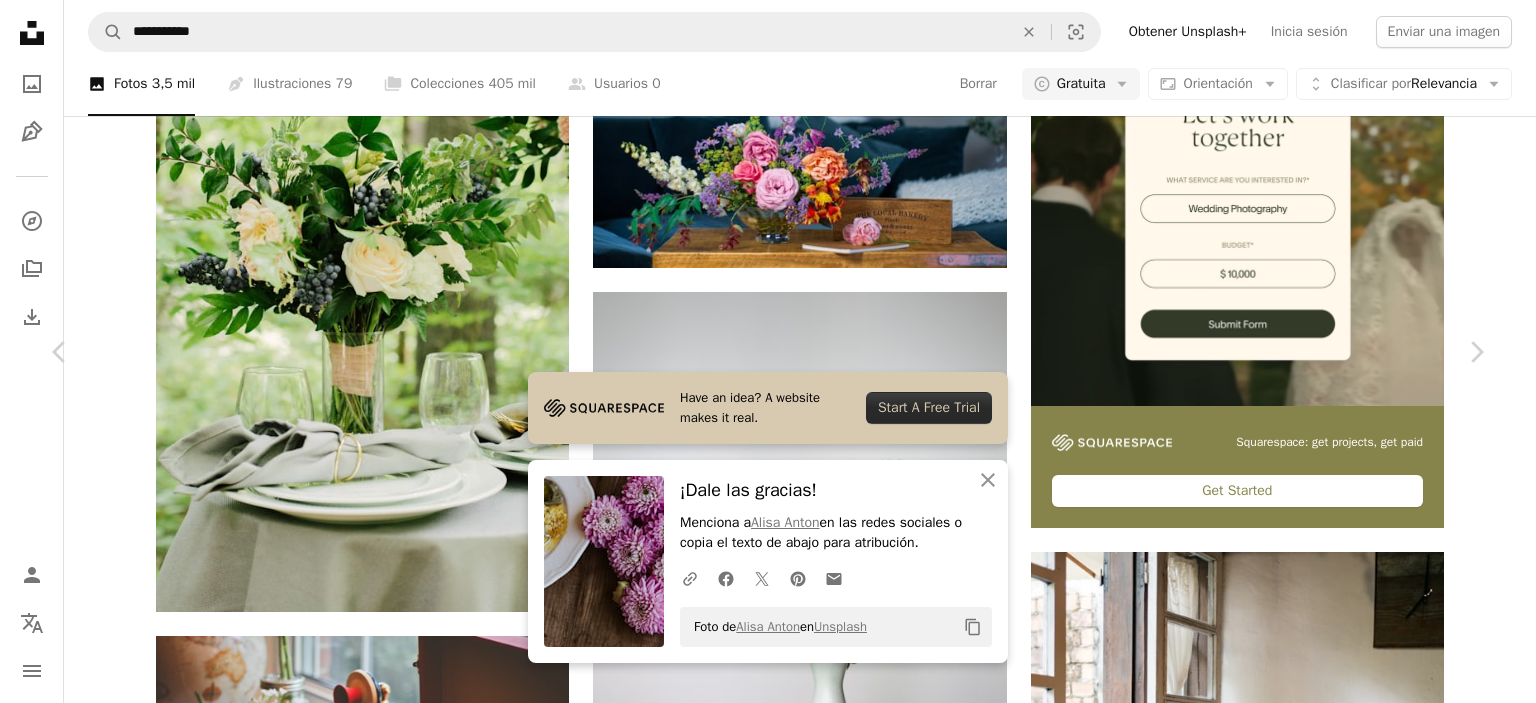 scroll, scrollTop: 615, scrollLeft: 0, axis: vertical 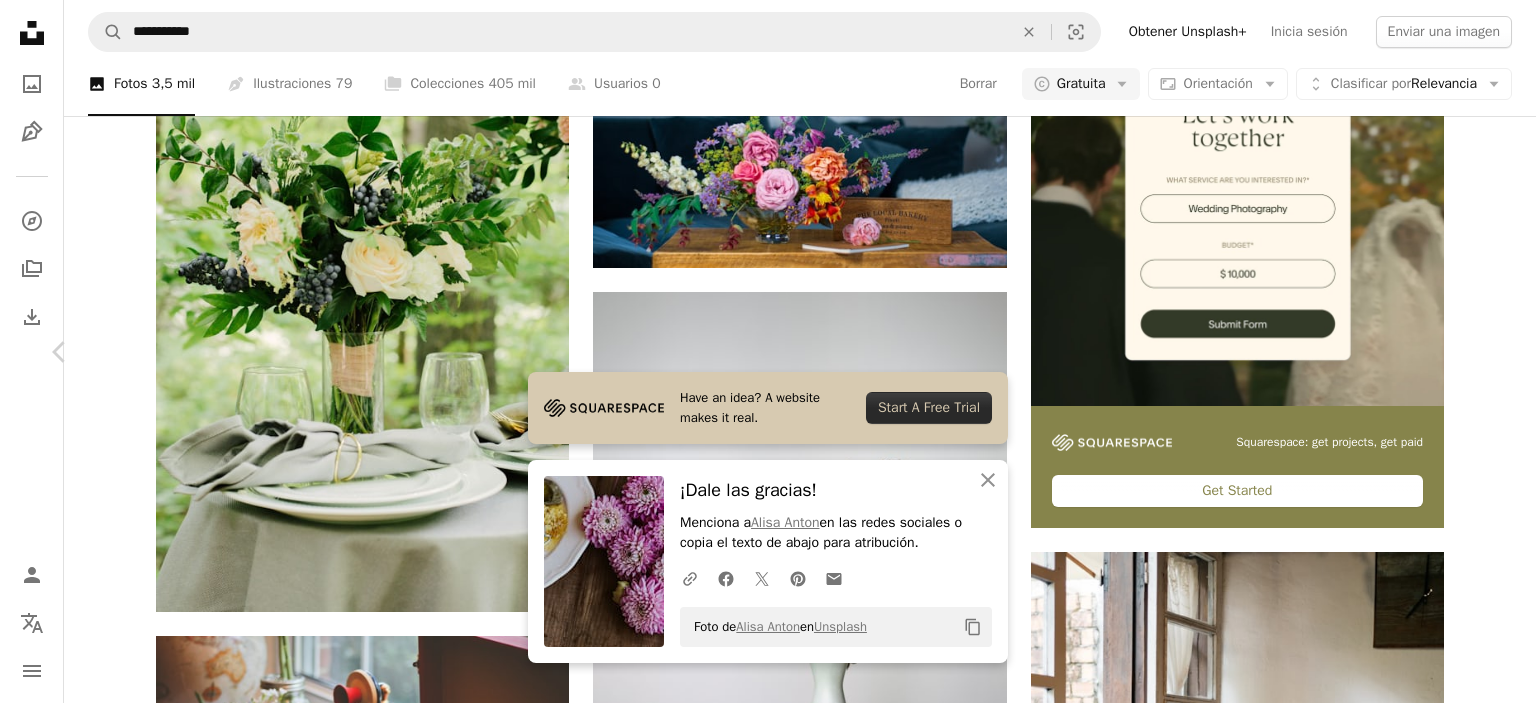 click on "Chevron right" at bounding box center (1476, 352) 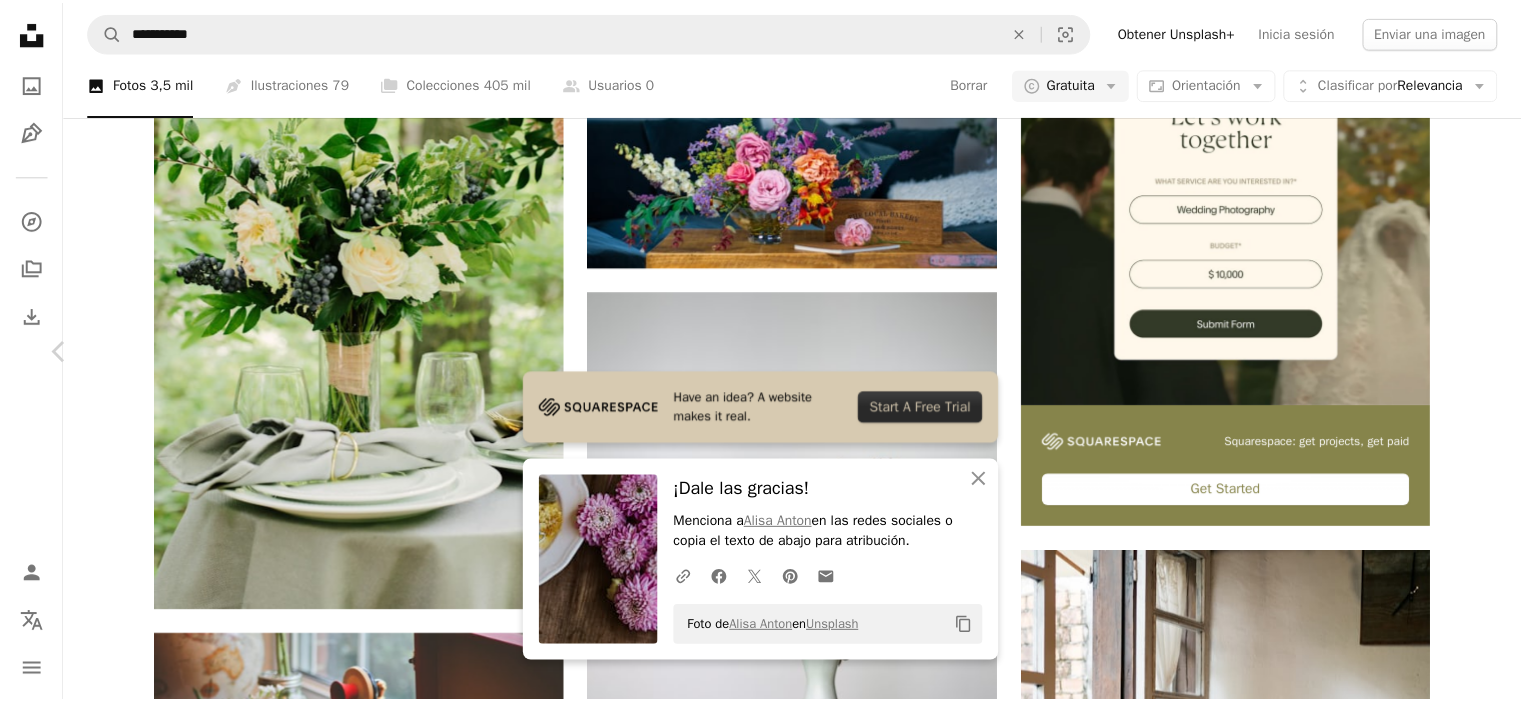 scroll, scrollTop: 0, scrollLeft: 0, axis: both 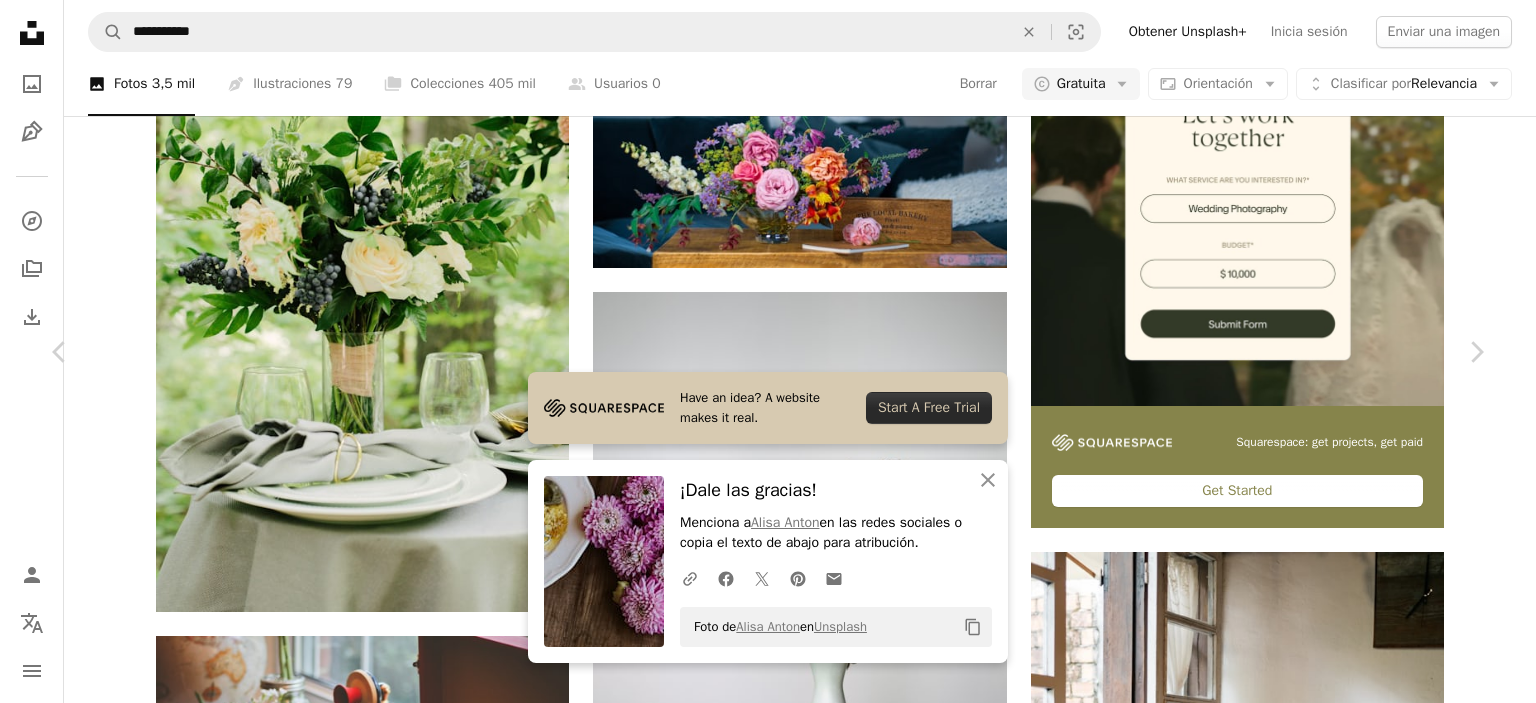 click on "An X shape" at bounding box center [20, 20] 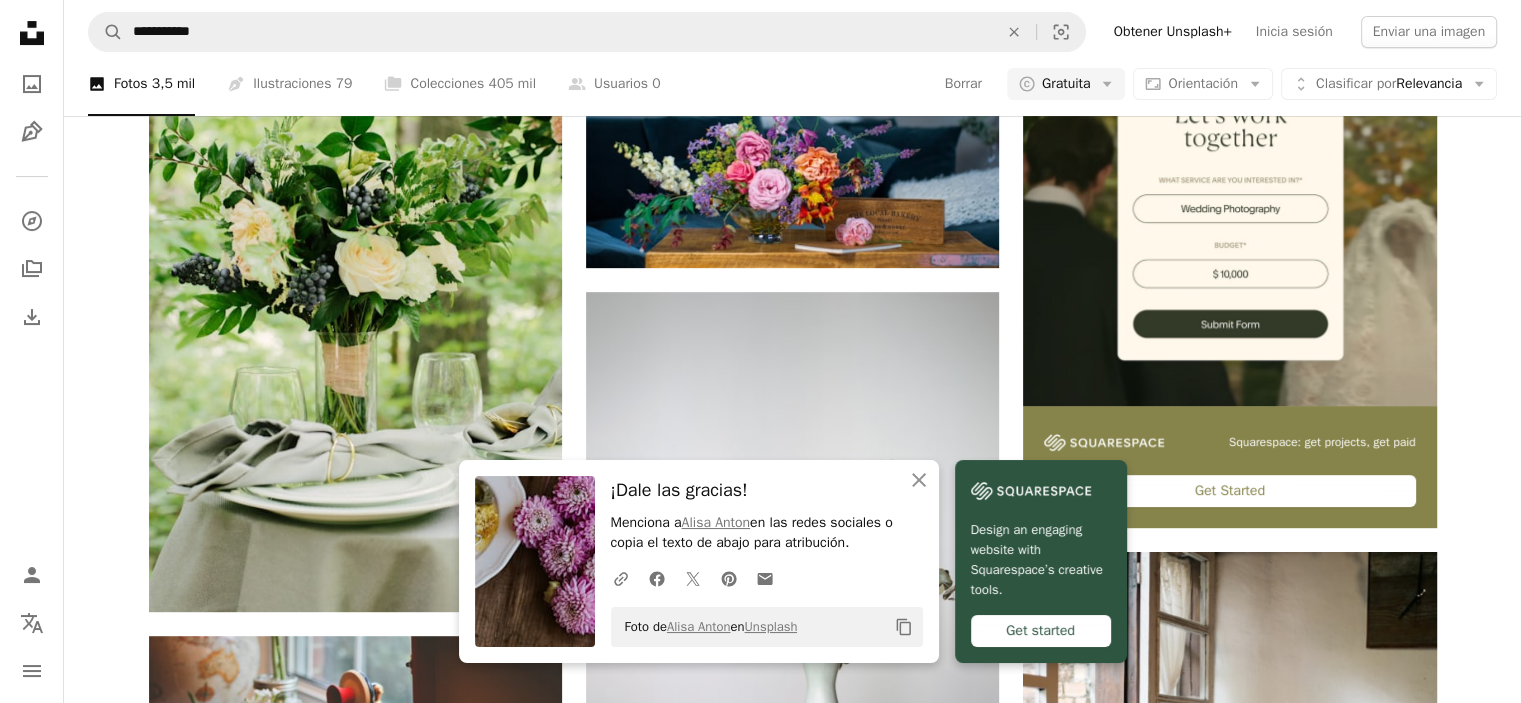 scroll, scrollTop: 10390, scrollLeft: 0, axis: vertical 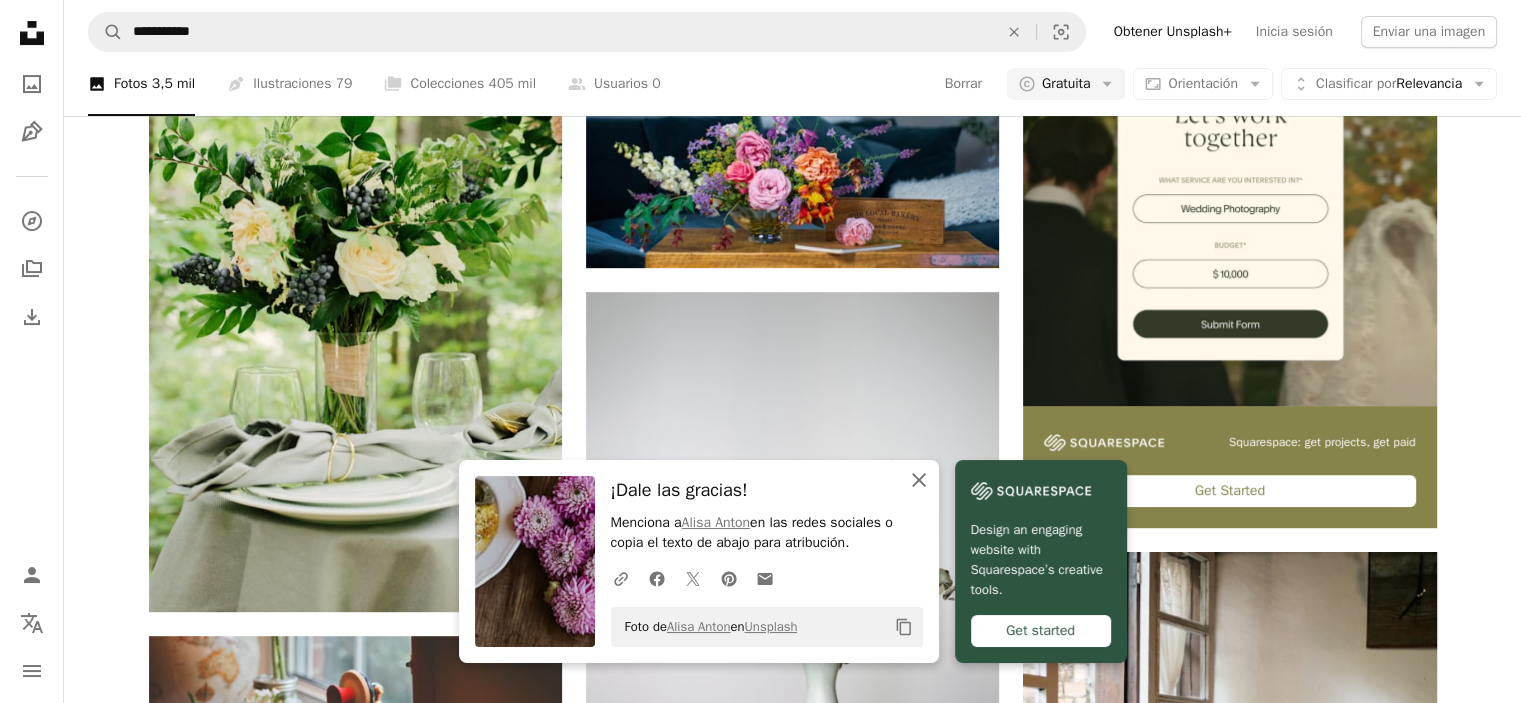click on "An X shape" 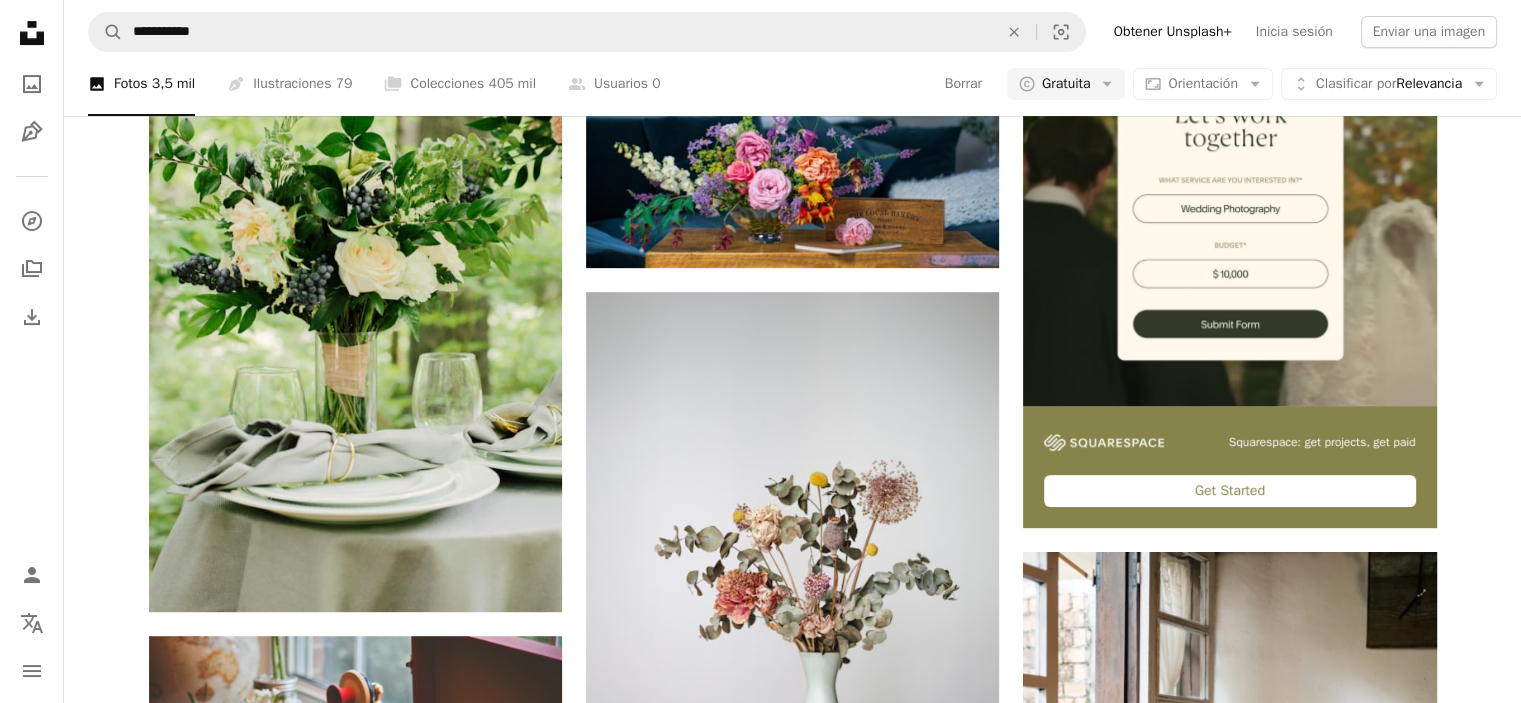 scroll, scrollTop: 11590, scrollLeft: 0, axis: vertical 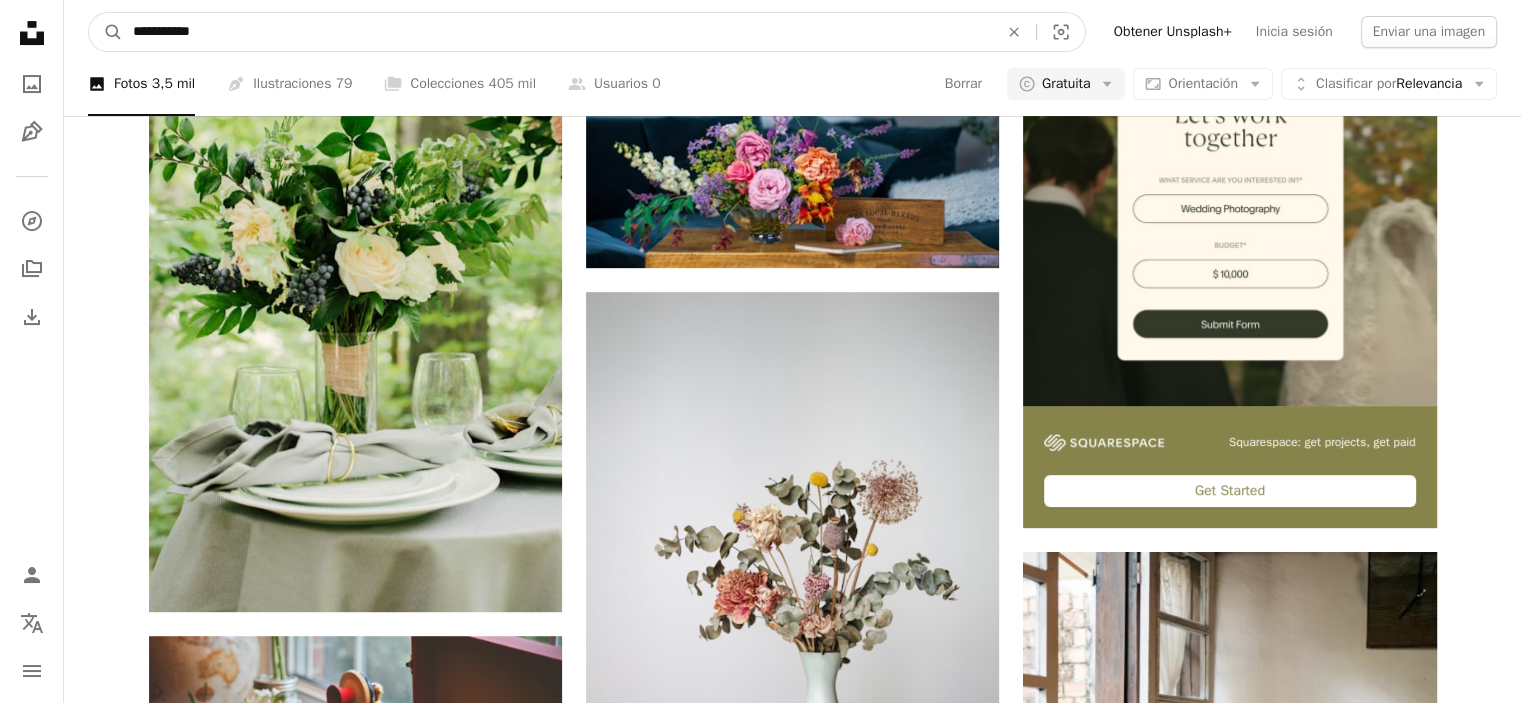 click on "**********" at bounding box center (557, 32) 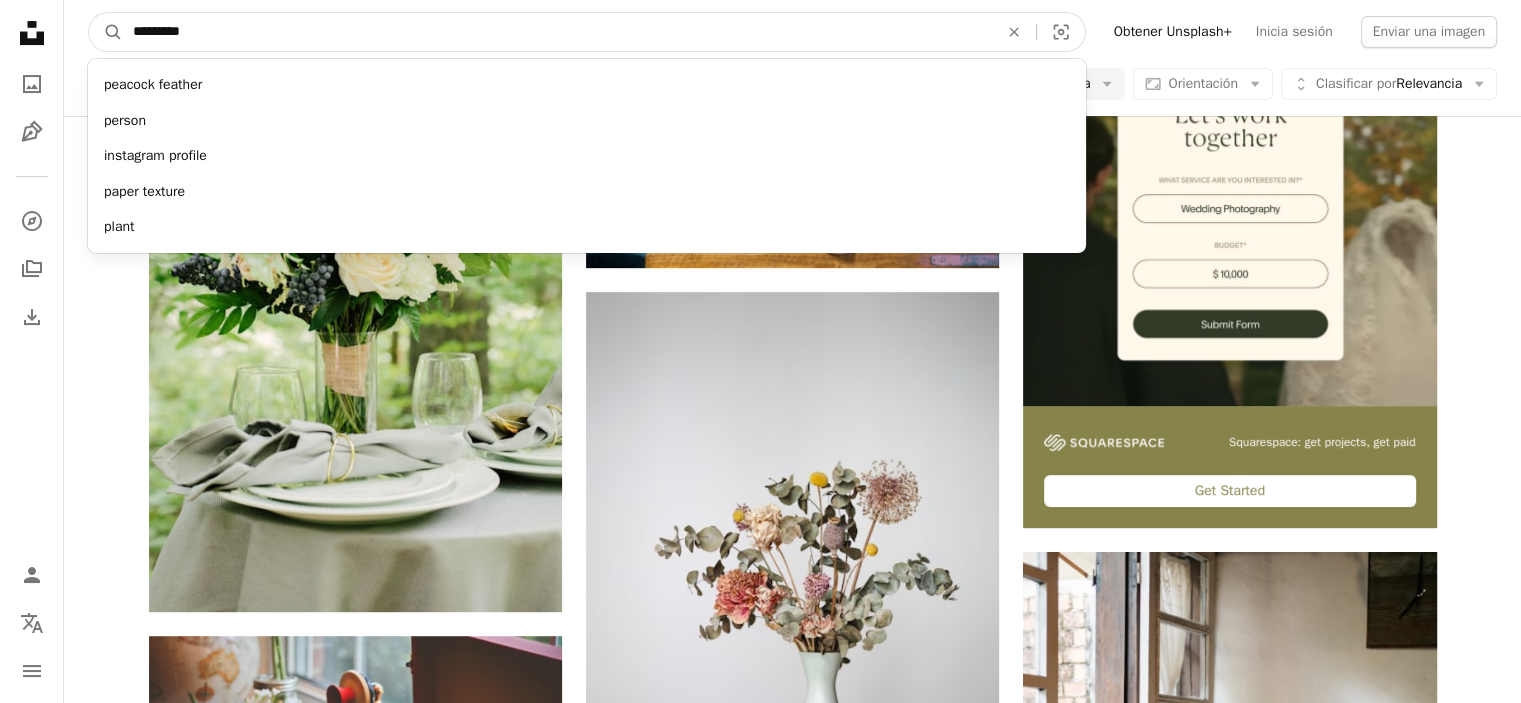 type on "*********" 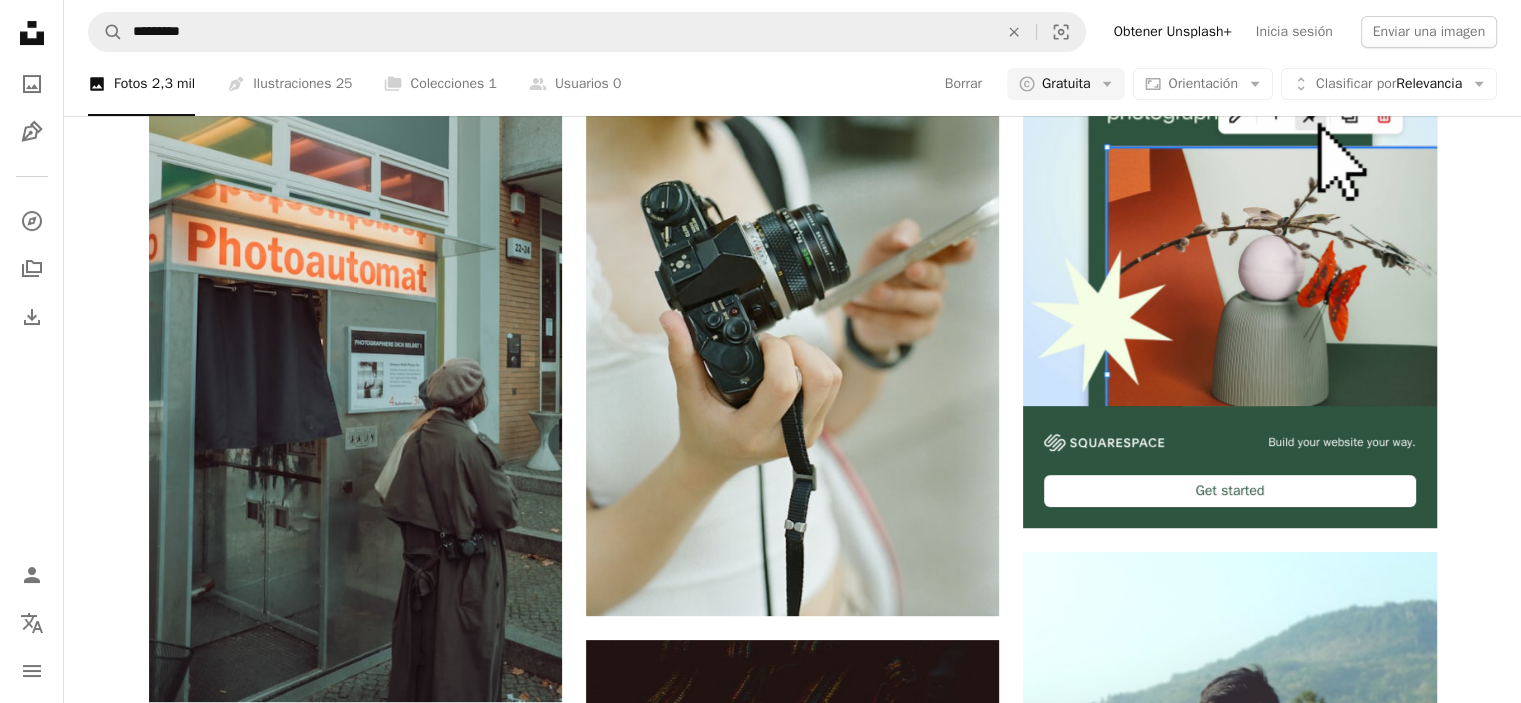 scroll, scrollTop: 3585, scrollLeft: 0, axis: vertical 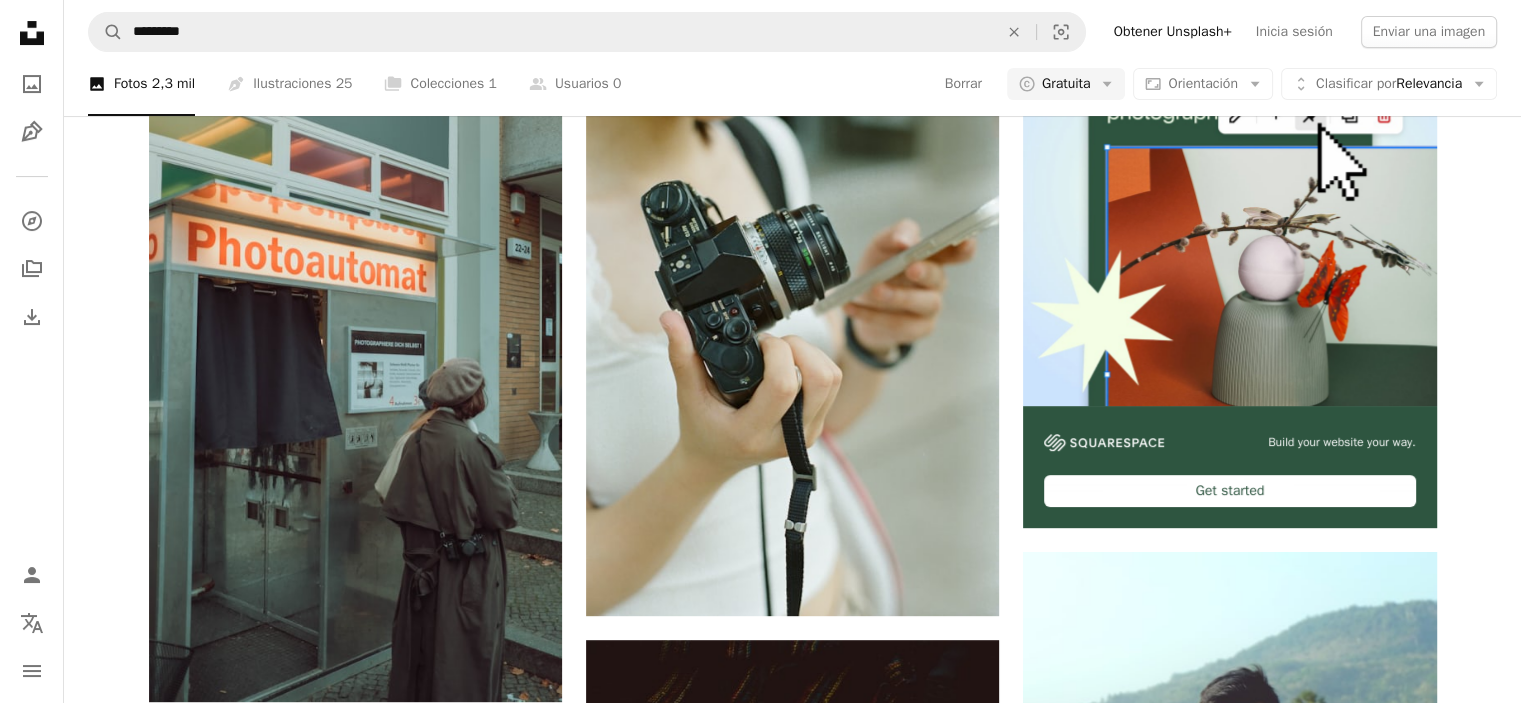click on "A magnifying glass ********* An X shape Visual search Obtener Unsplash+ Inicia sesión Enviar una imagen" at bounding box center (792, 32) 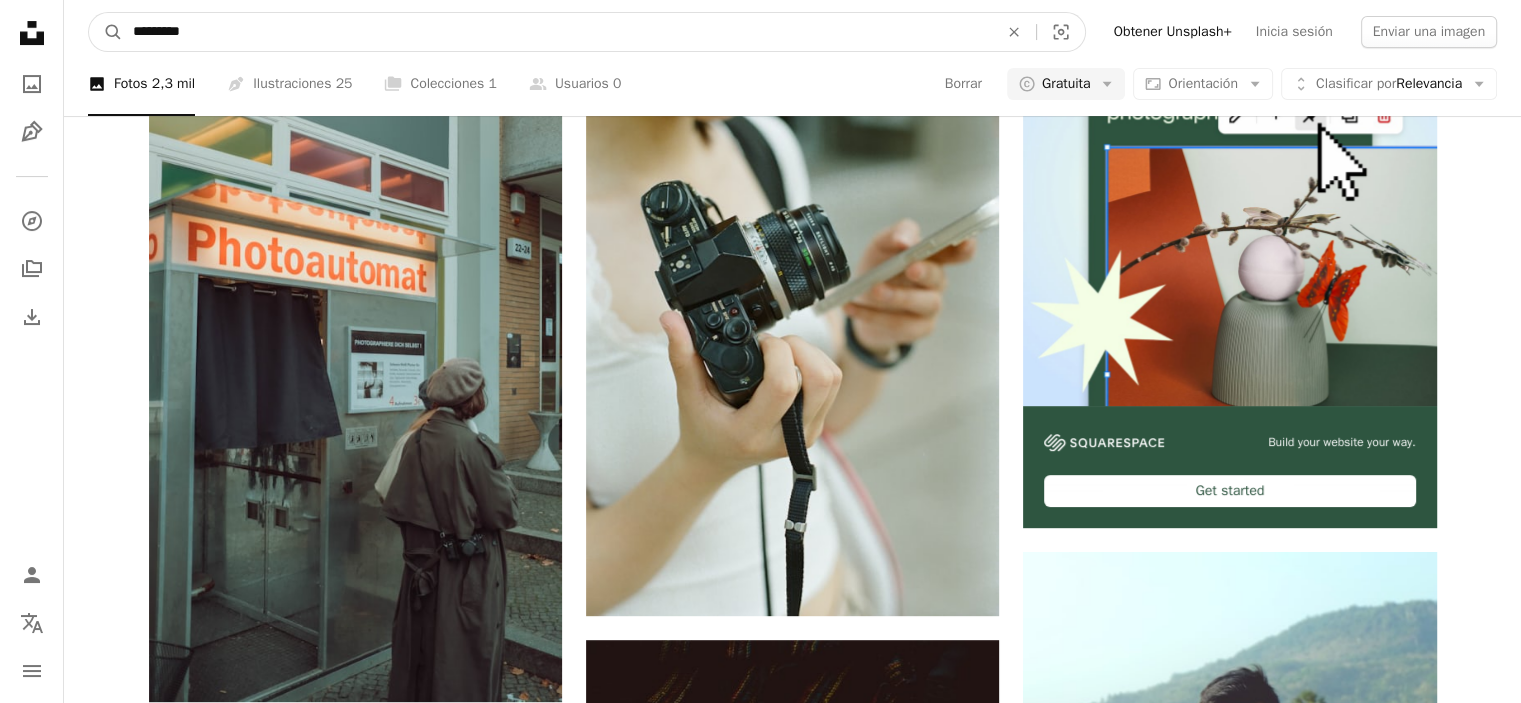 click on "*********" at bounding box center [557, 32] 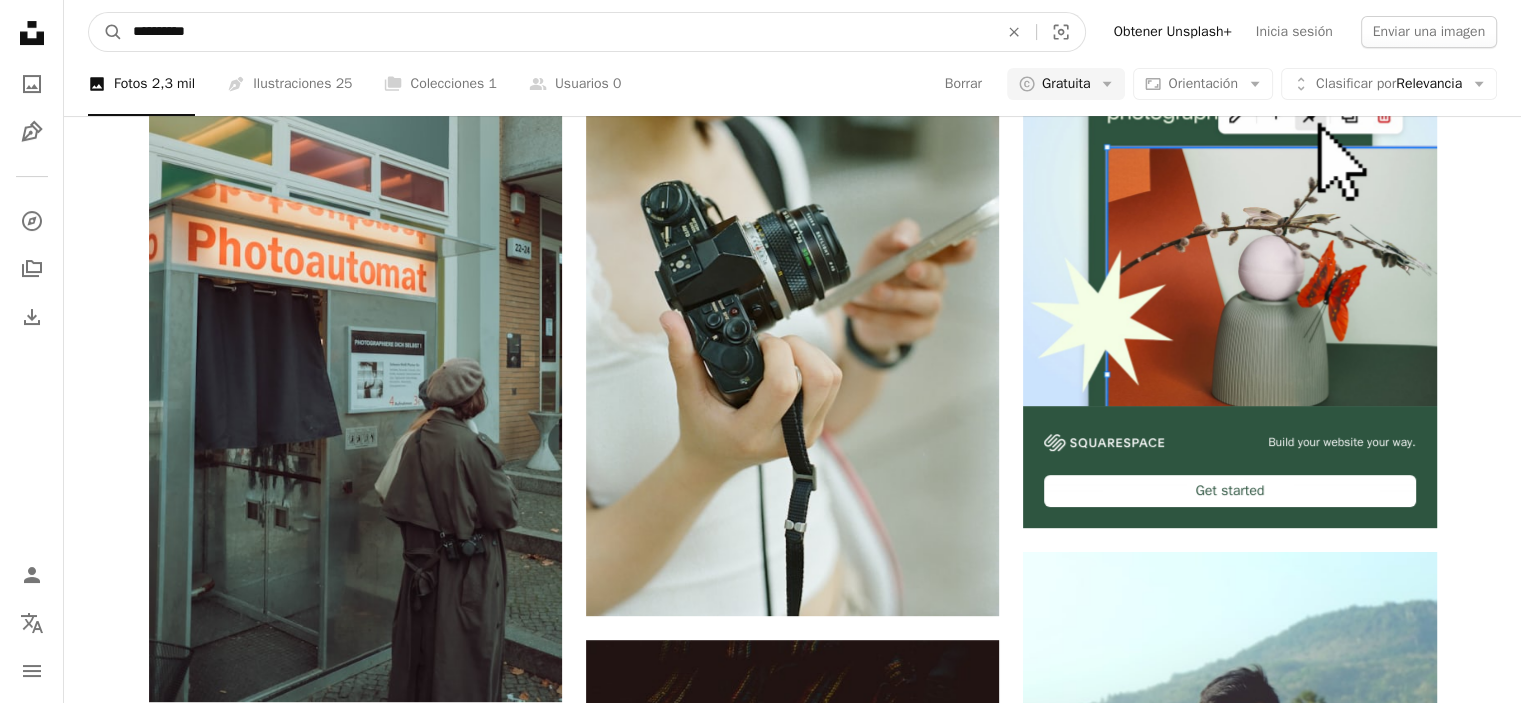 type on "*********" 